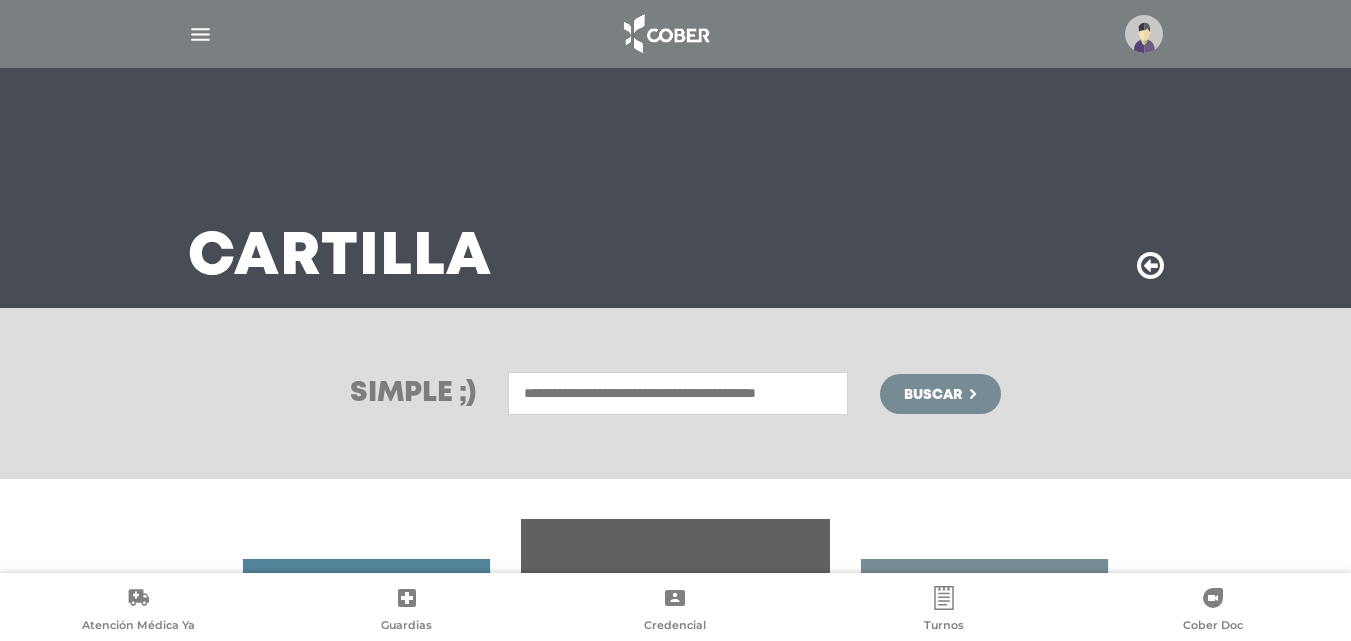 scroll, scrollTop: 0, scrollLeft: 0, axis: both 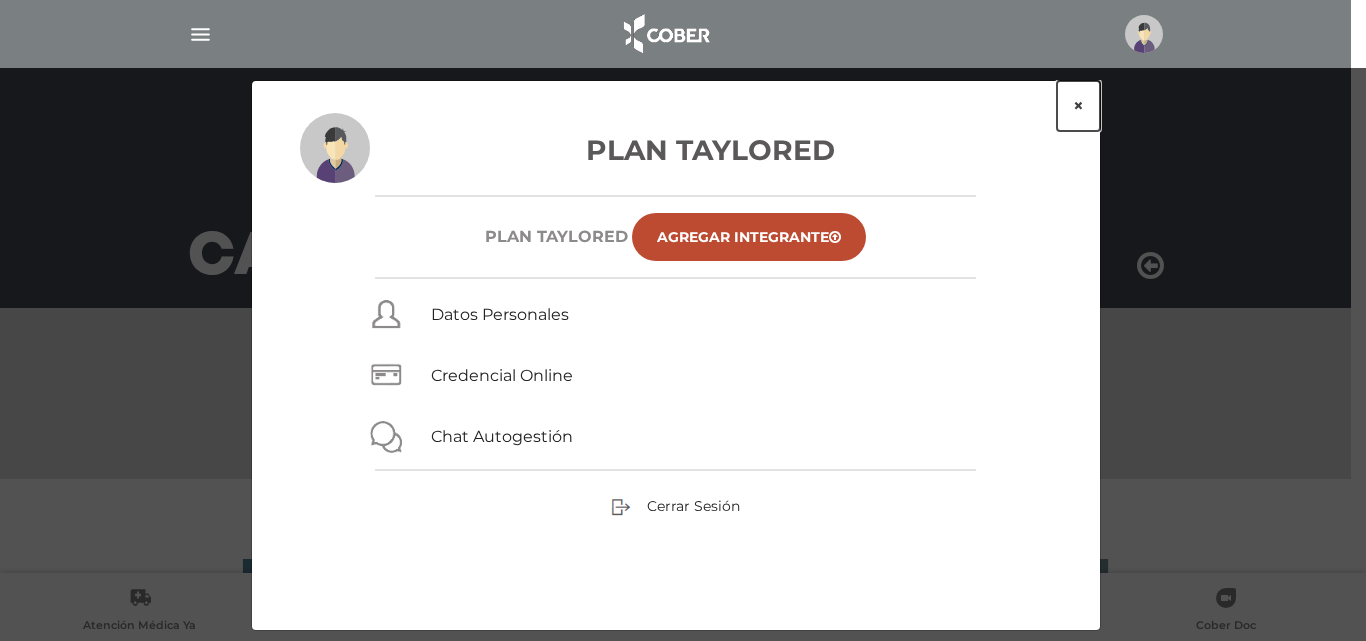 click on "×" at bounding box center (1078, 106) 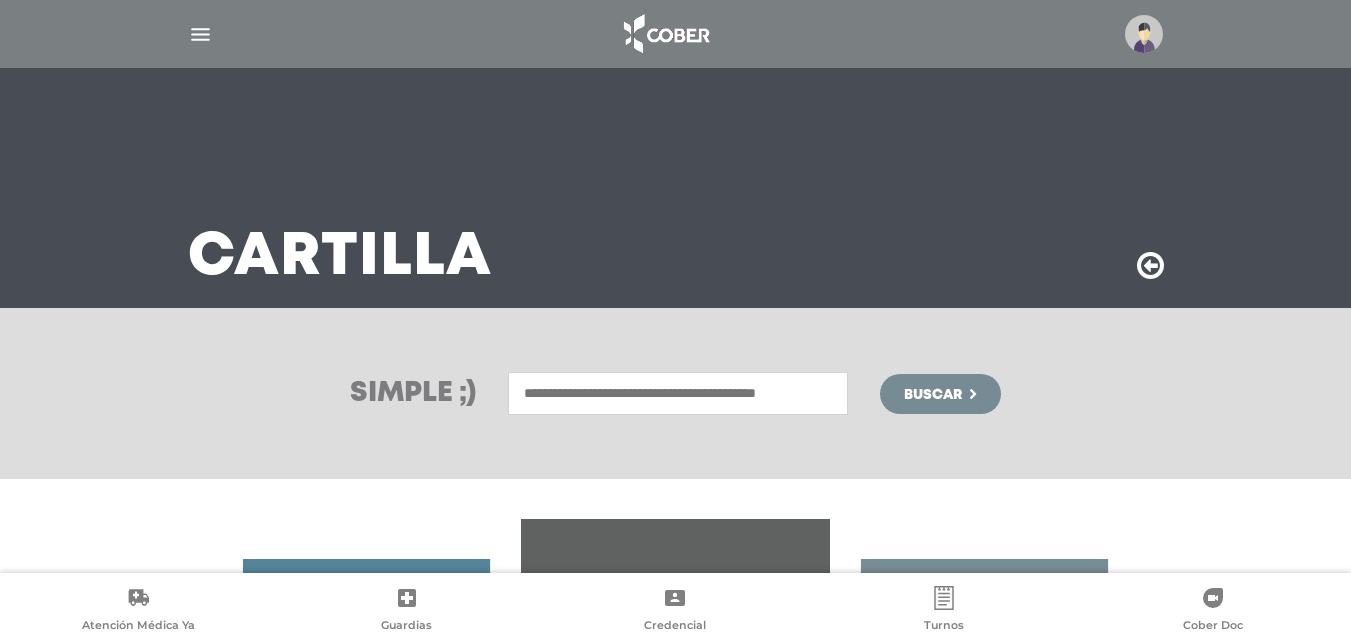 click at bounding box center (678, 393) 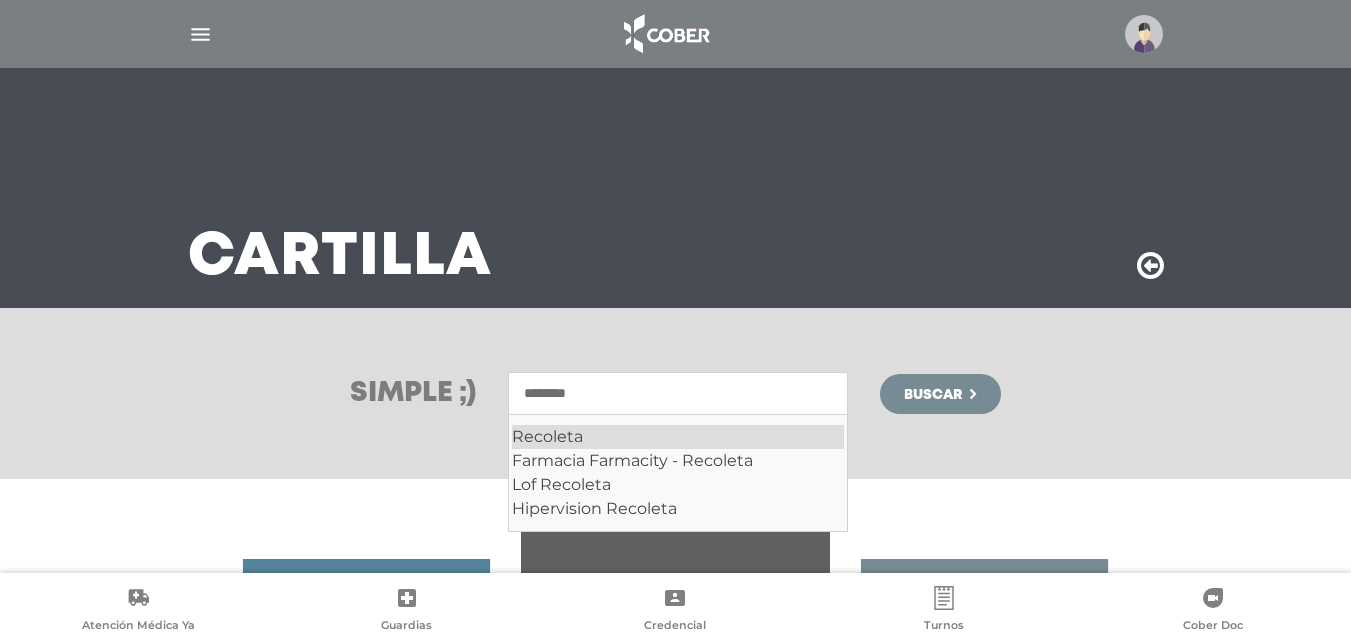 click on "Recoleta" at bounding box center [678, 437] 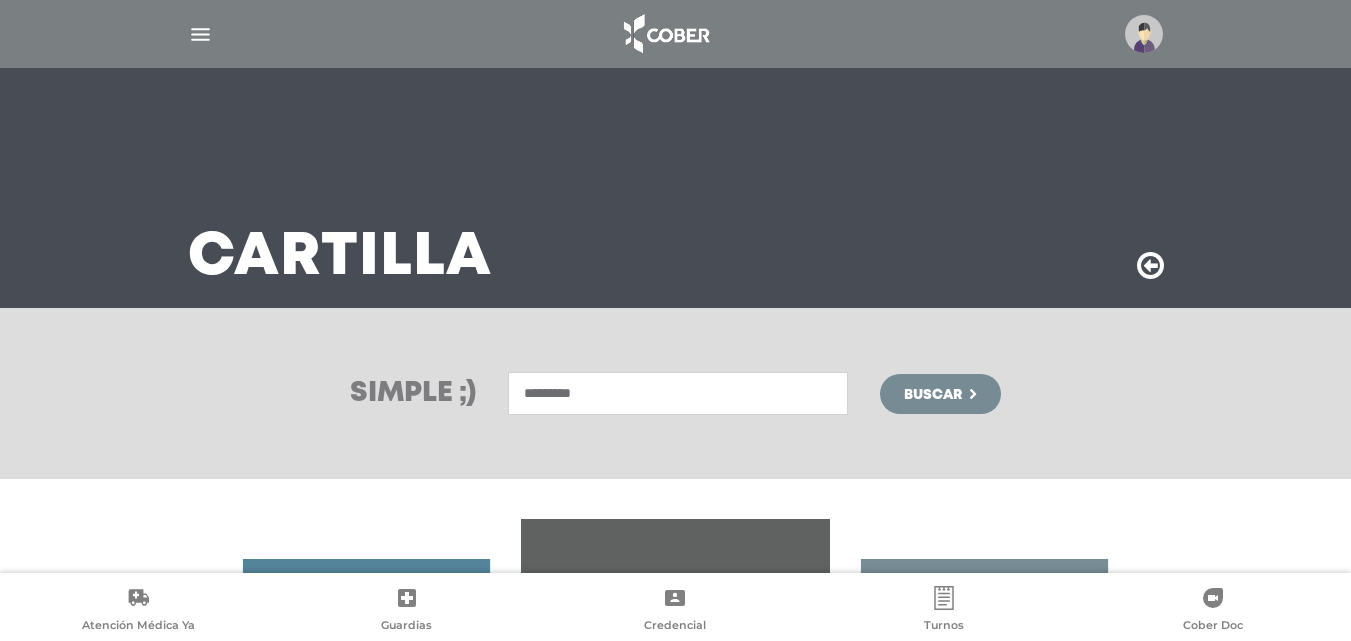 type on "********" 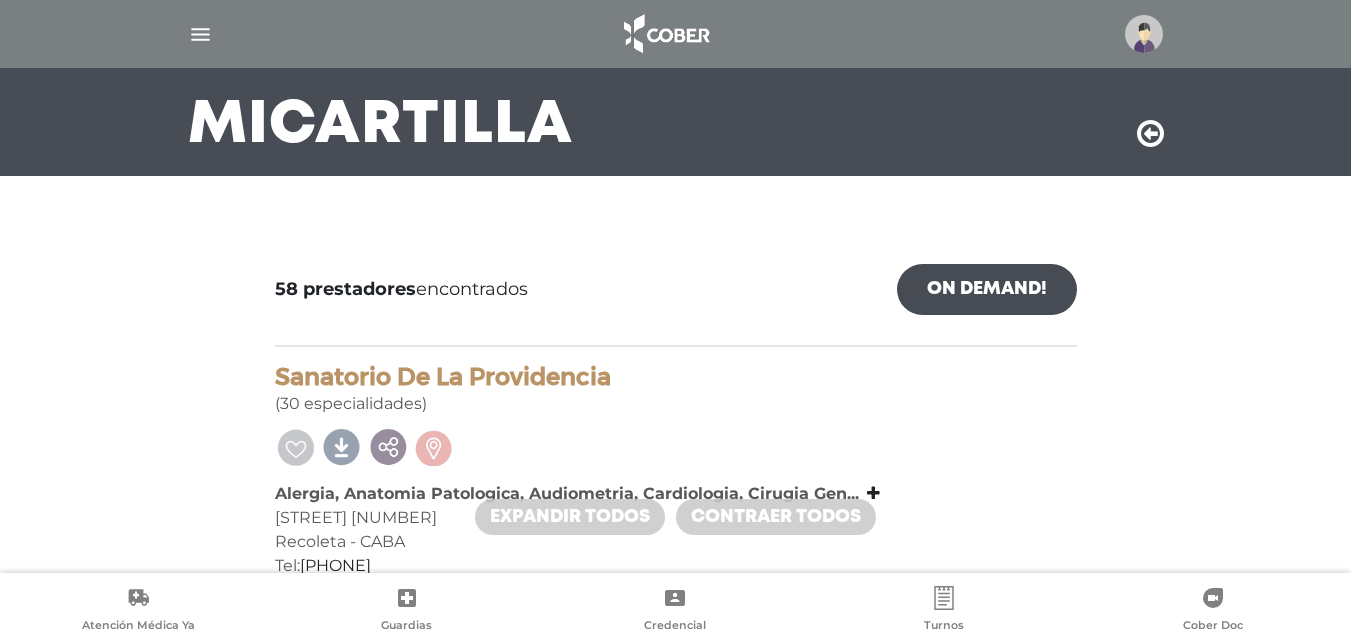 scroll, scrollTop: 0, scrollLeft: 0, axis: both 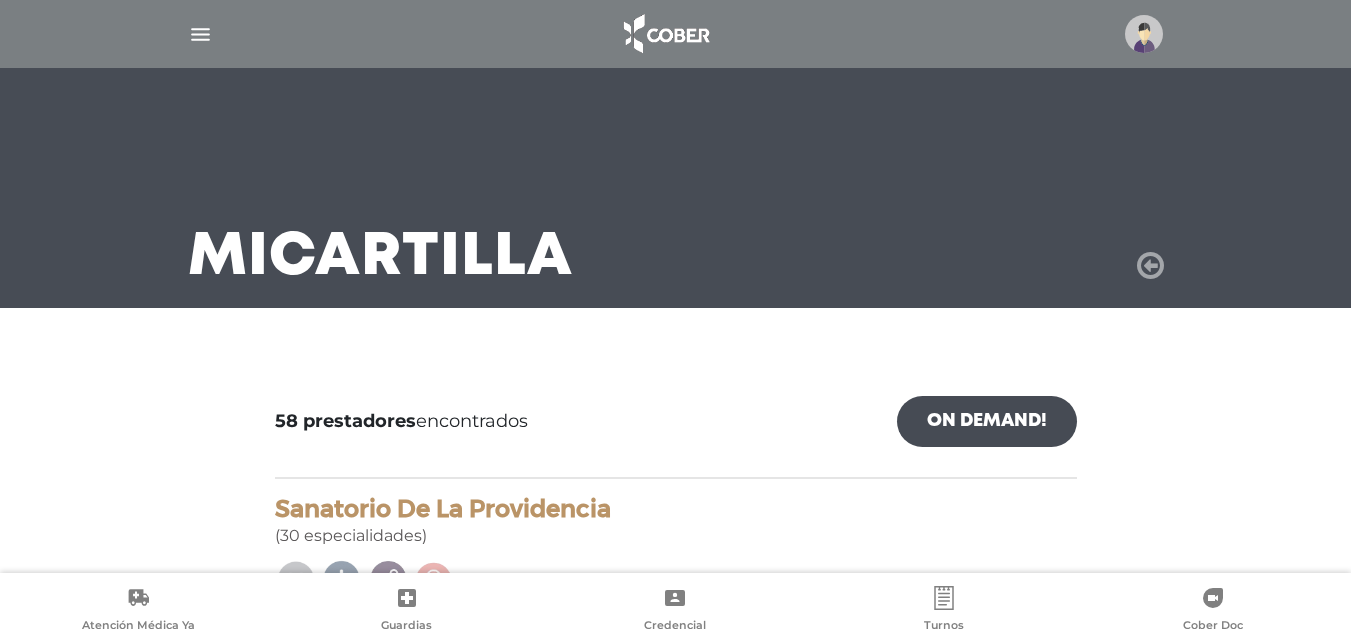 click at bounding box center [1150, 266] 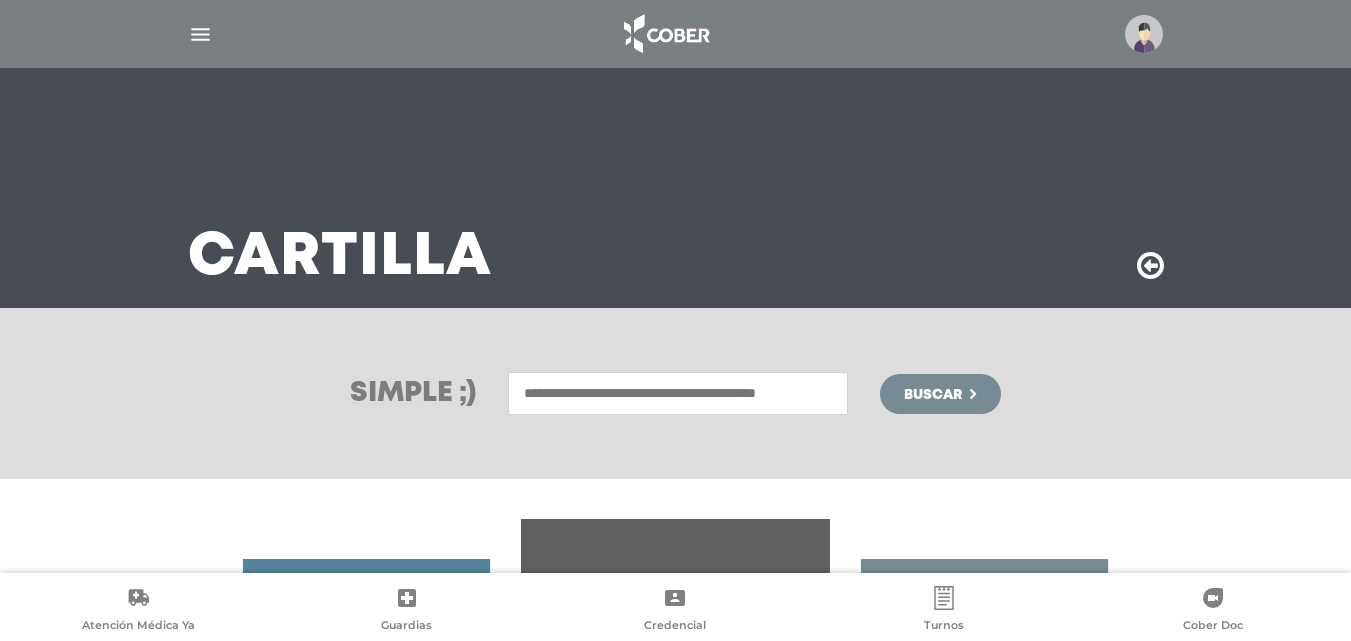 click at bounding box center (678, 393) 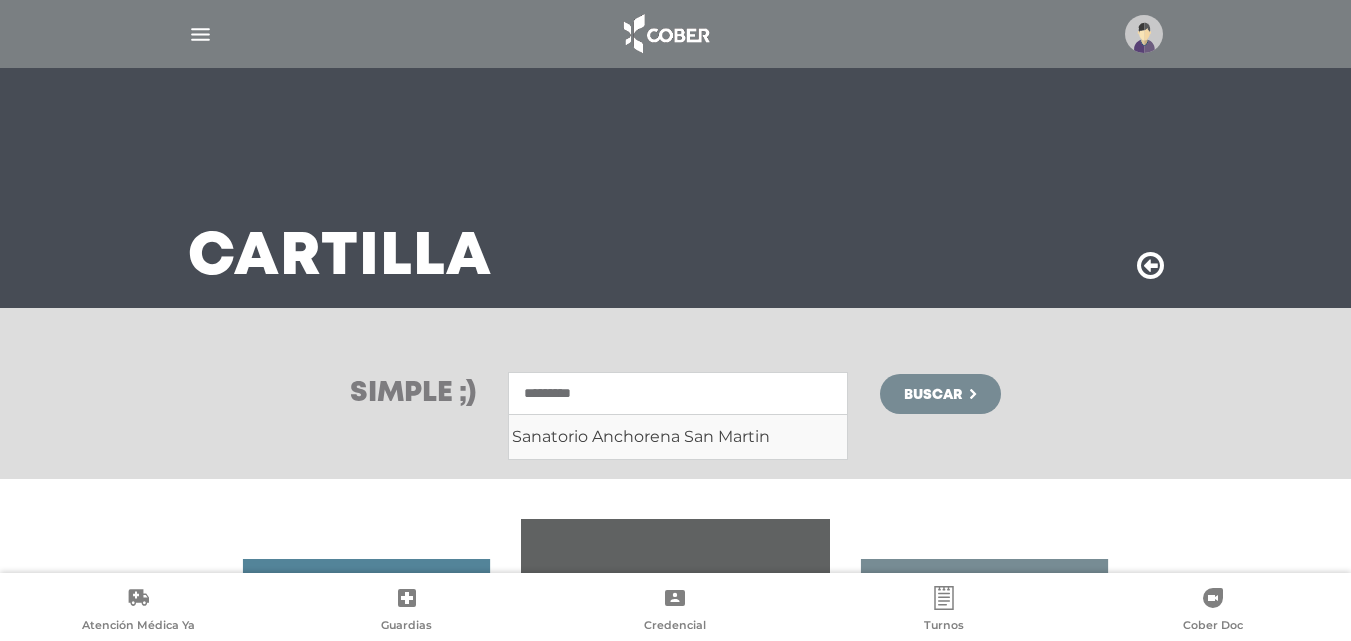 type on "*********" 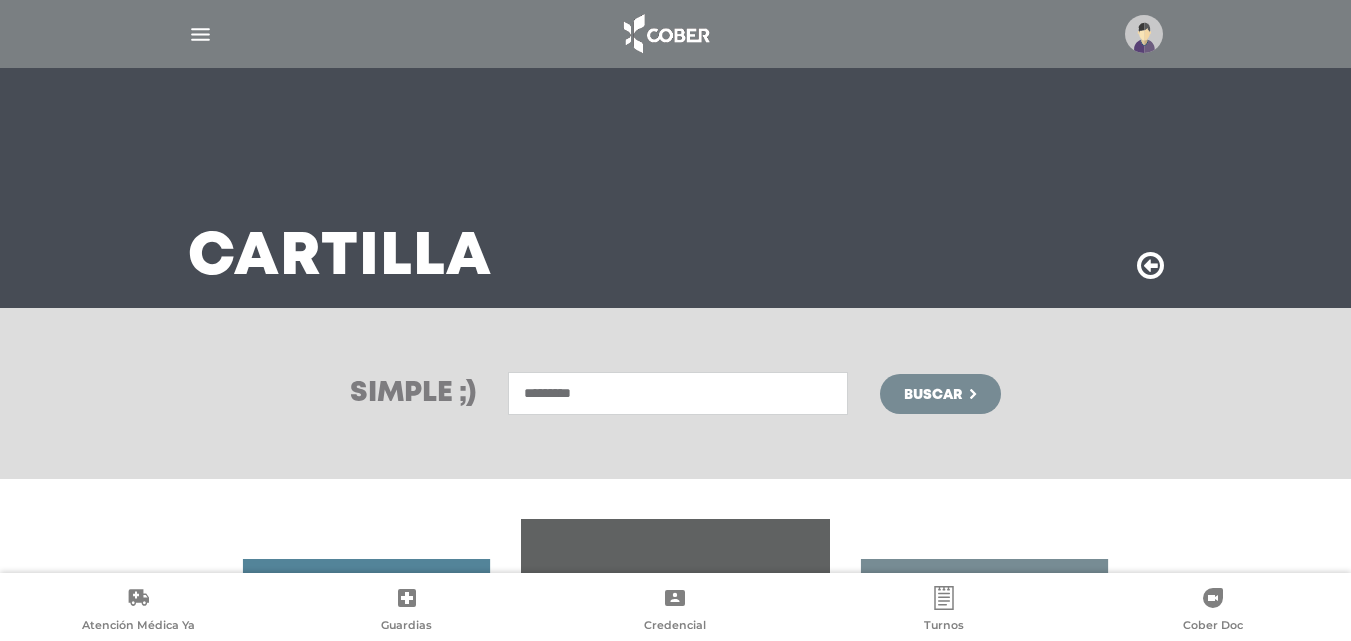 click on "Buscar" at bounding box center (933, 395) 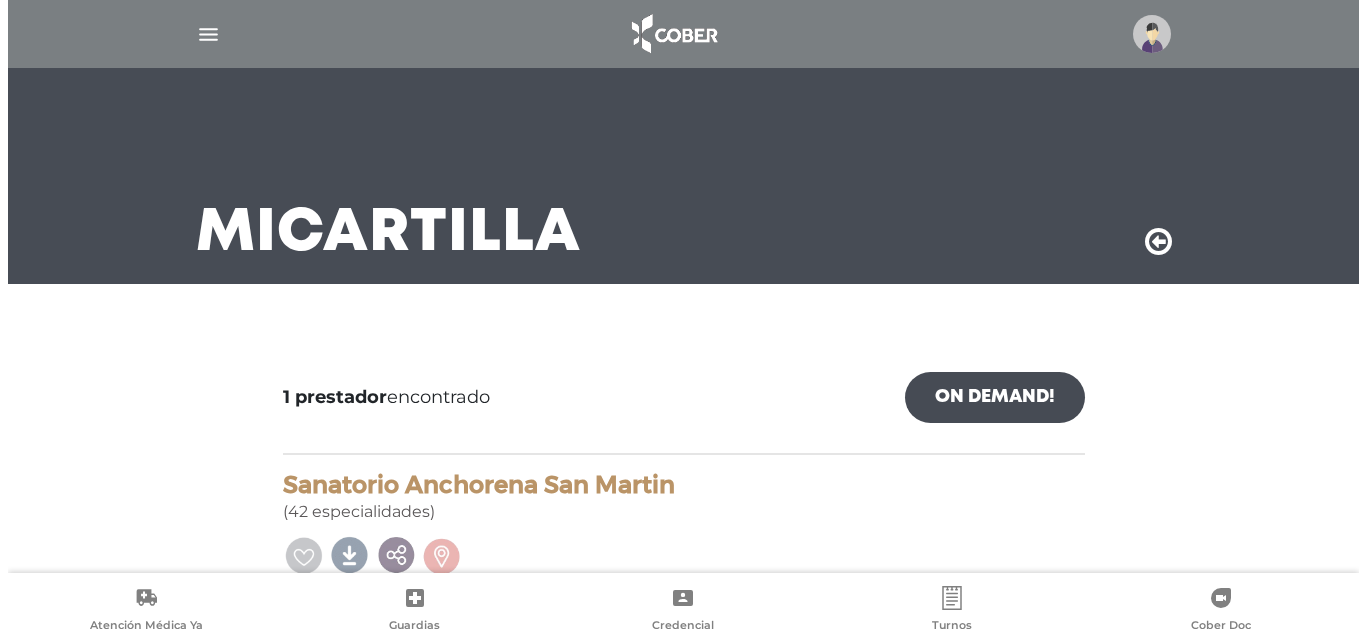 scroll, scrollTop: 0, scrollLeft: 0, axis: both 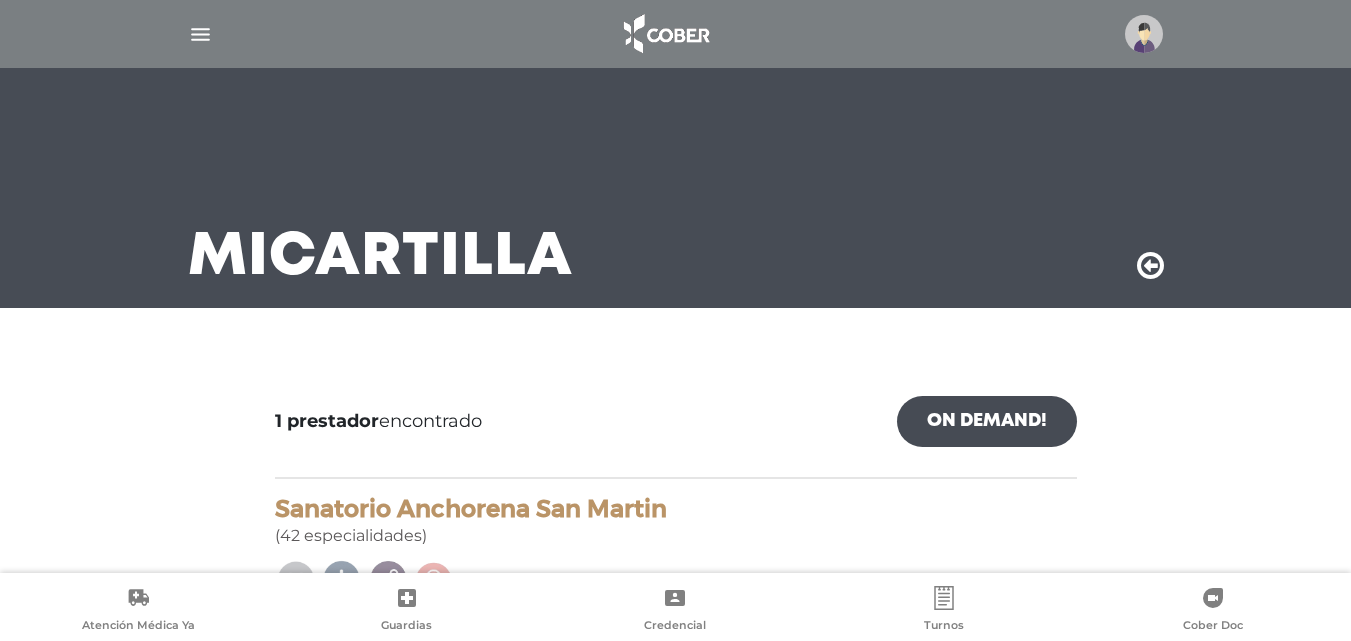 click at bounding box center [1144, 34] 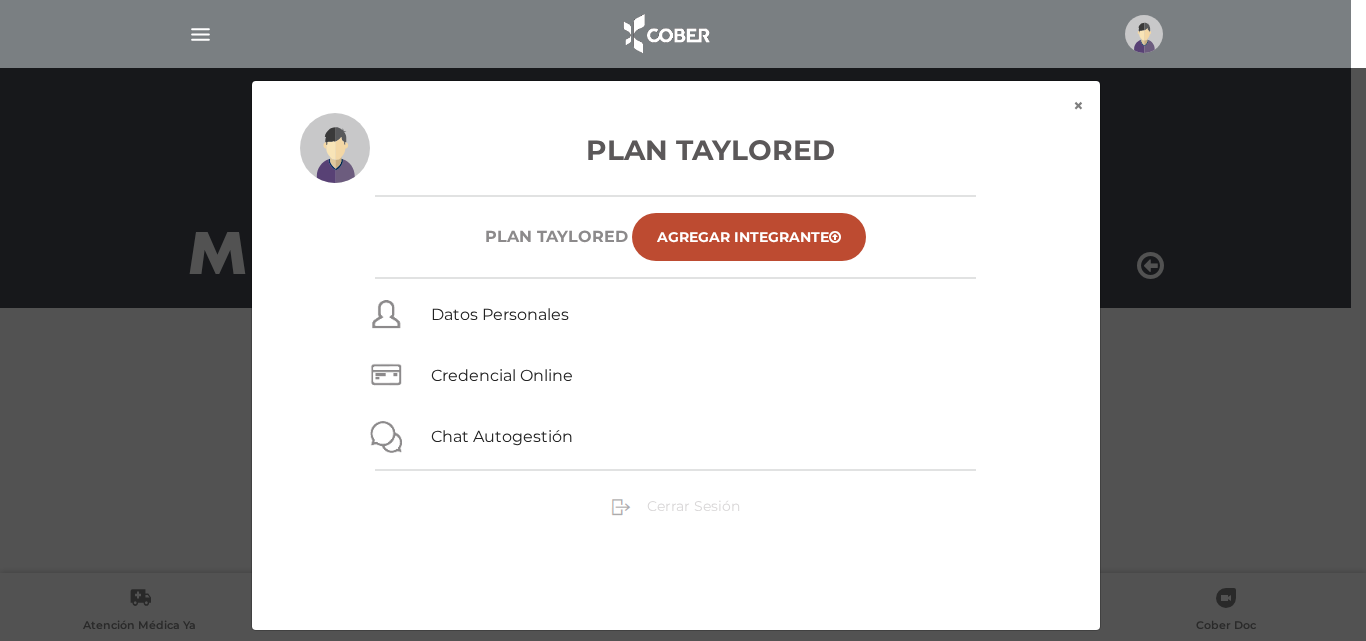 click on "Cerrar Sesión" at bounding box center [693, 506] 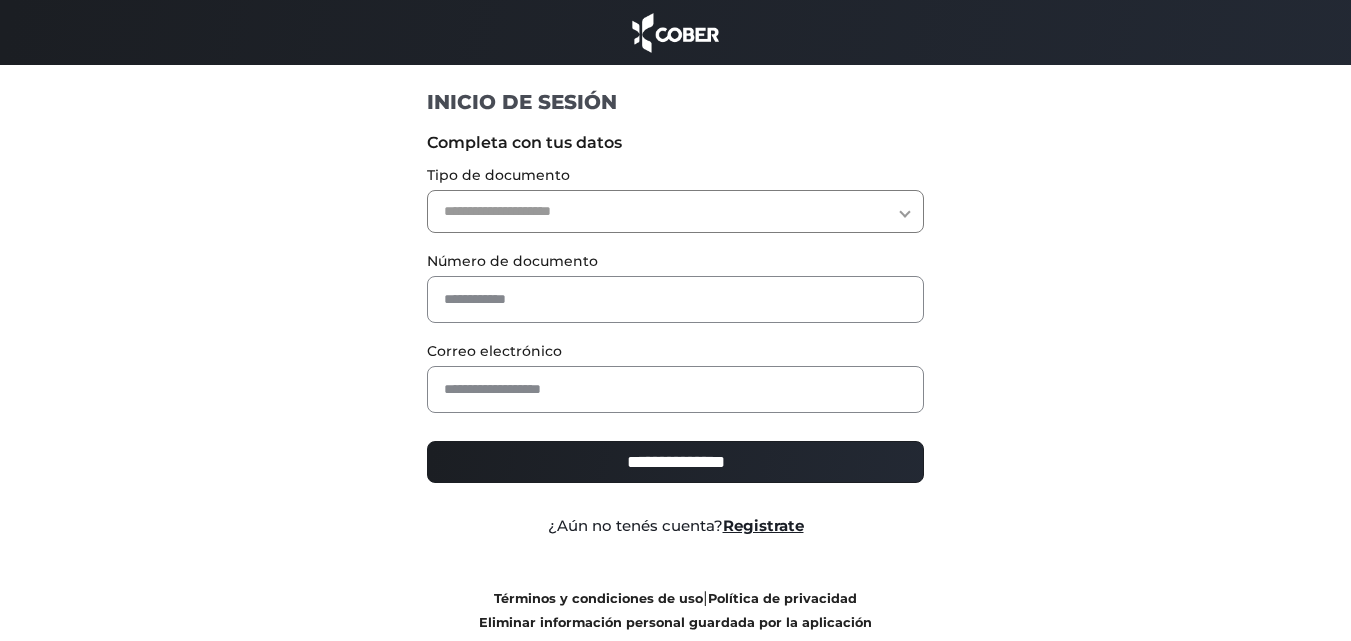 scroll, scrollTop: 0, scrollLeft: 0, axis: both 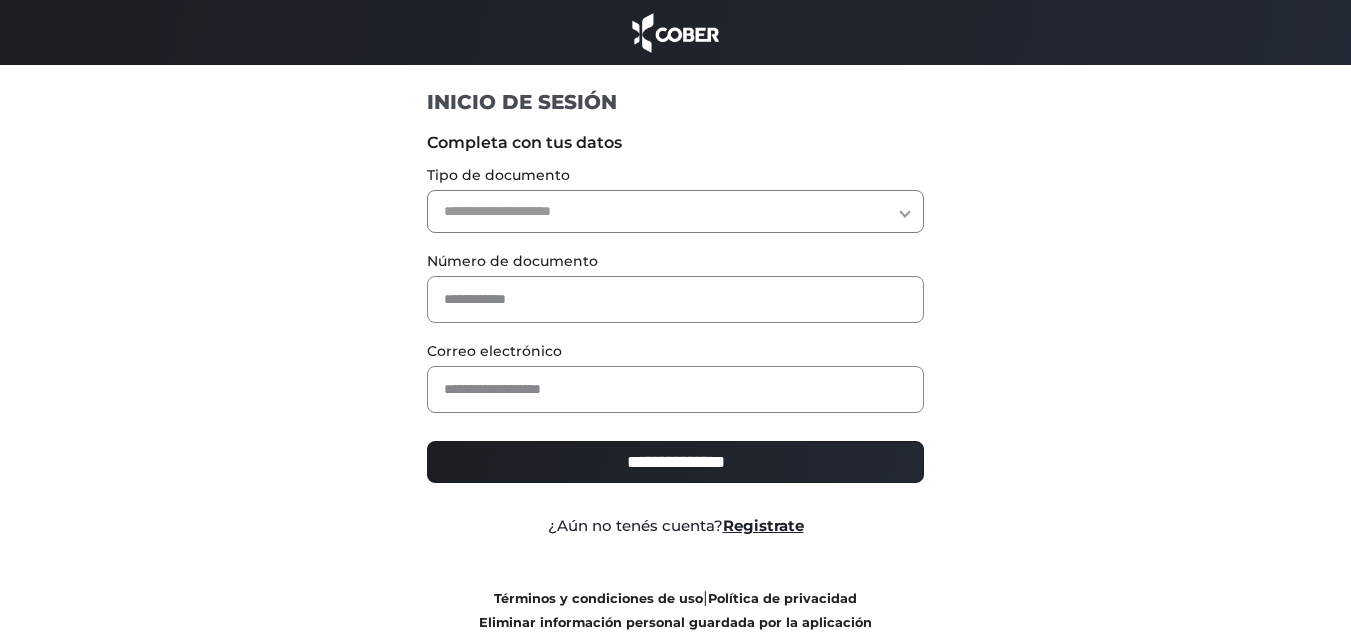 click on "**********" at bounding box center [675, 211] 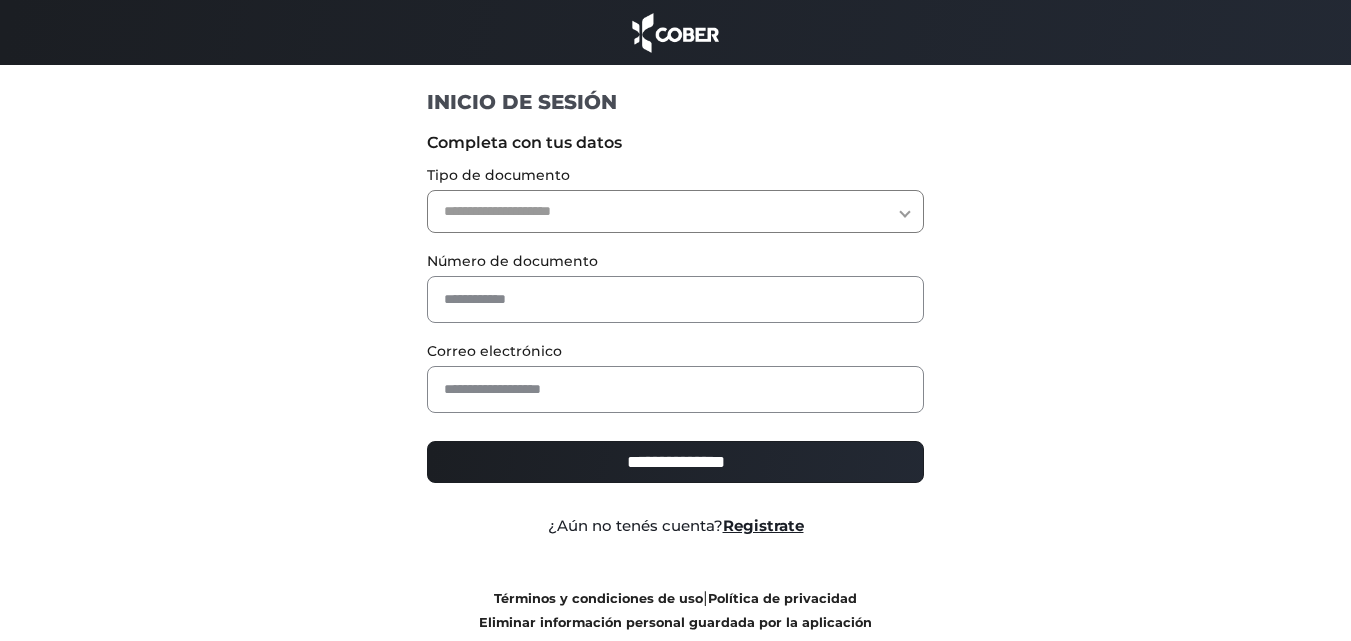 select on "***" 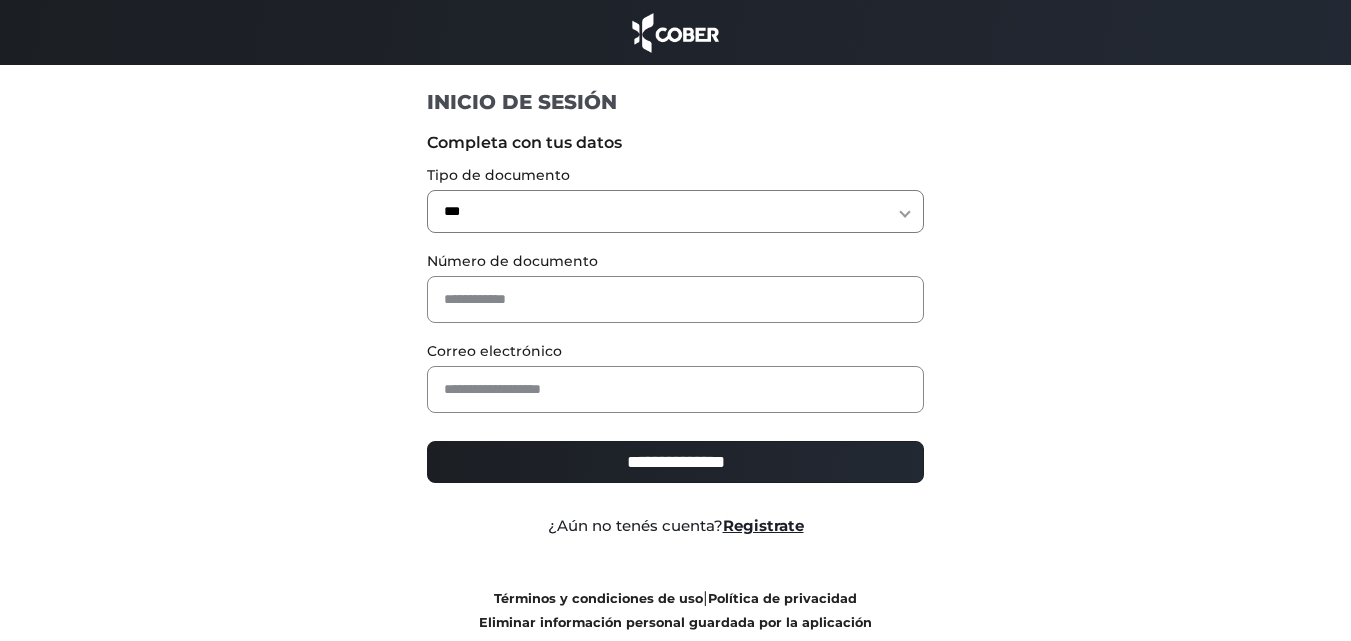 click on "**********" at bounding box center (675, 211) 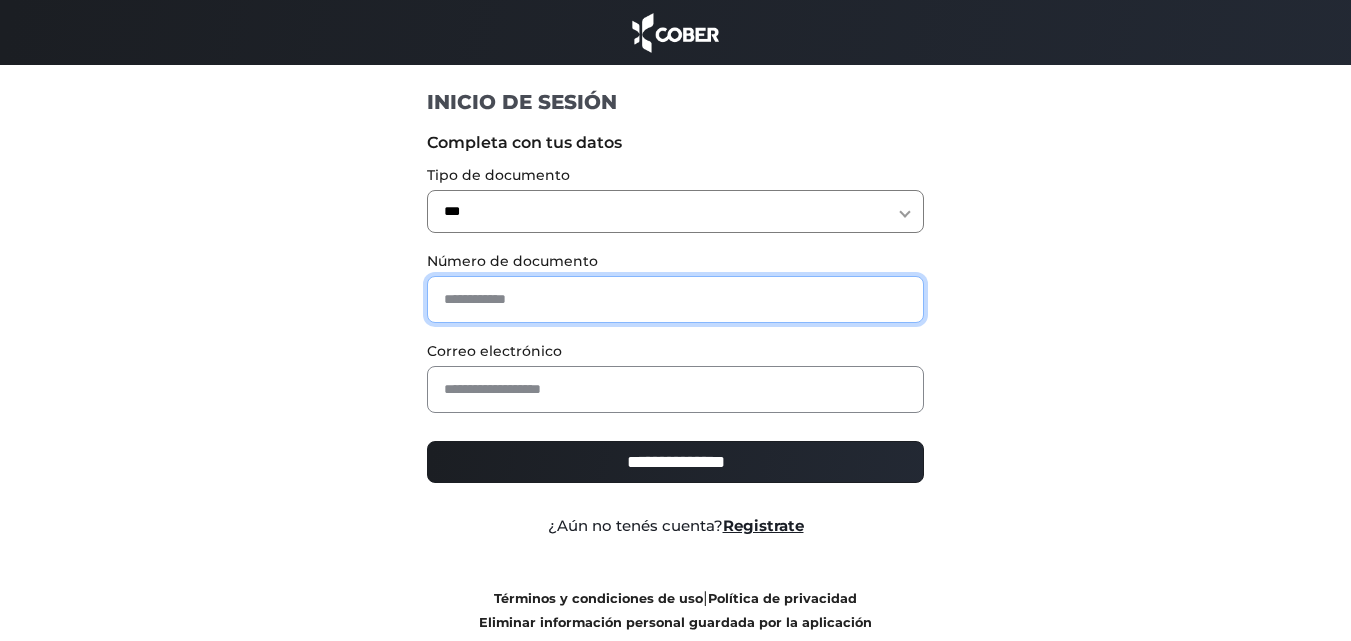 click at bounding box center [675, 299] 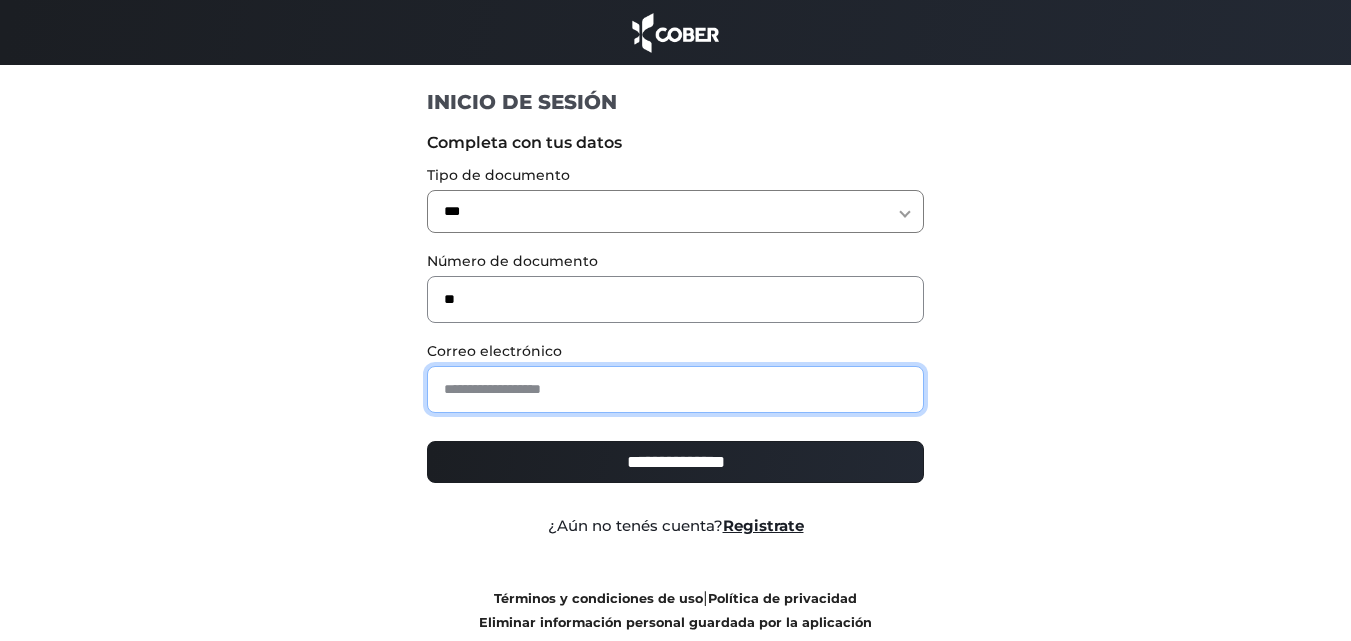 click at bounding box center (675, 389) 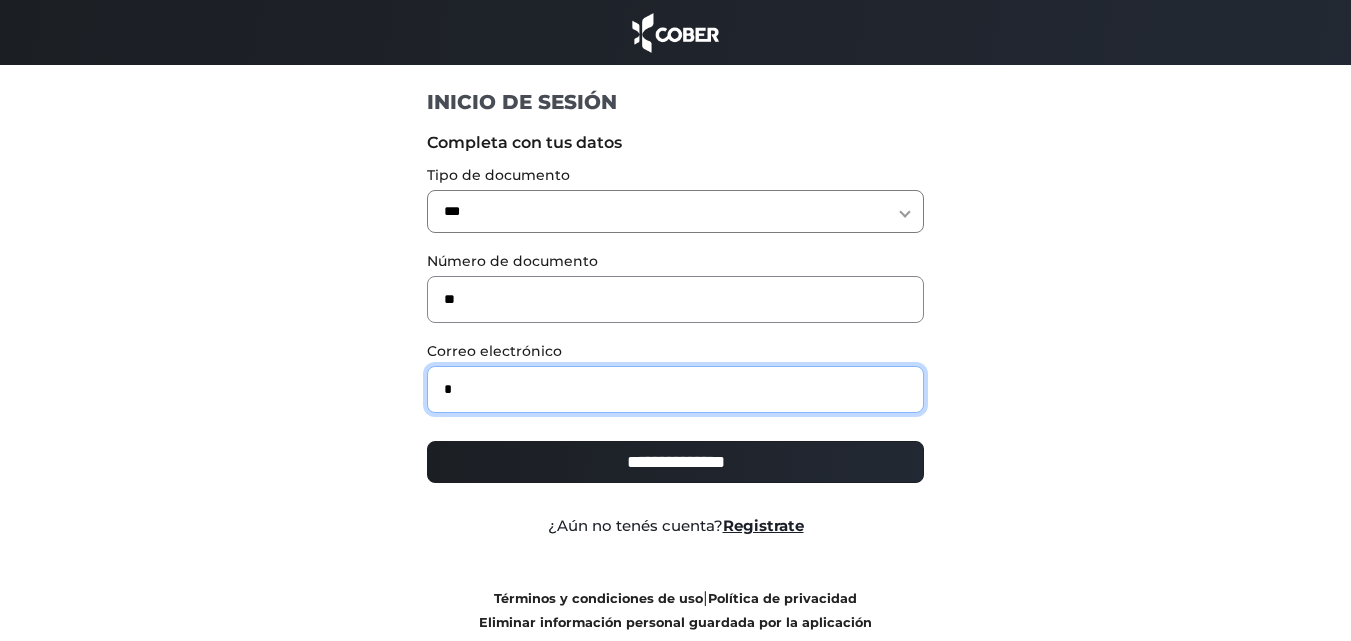 type on "**********" 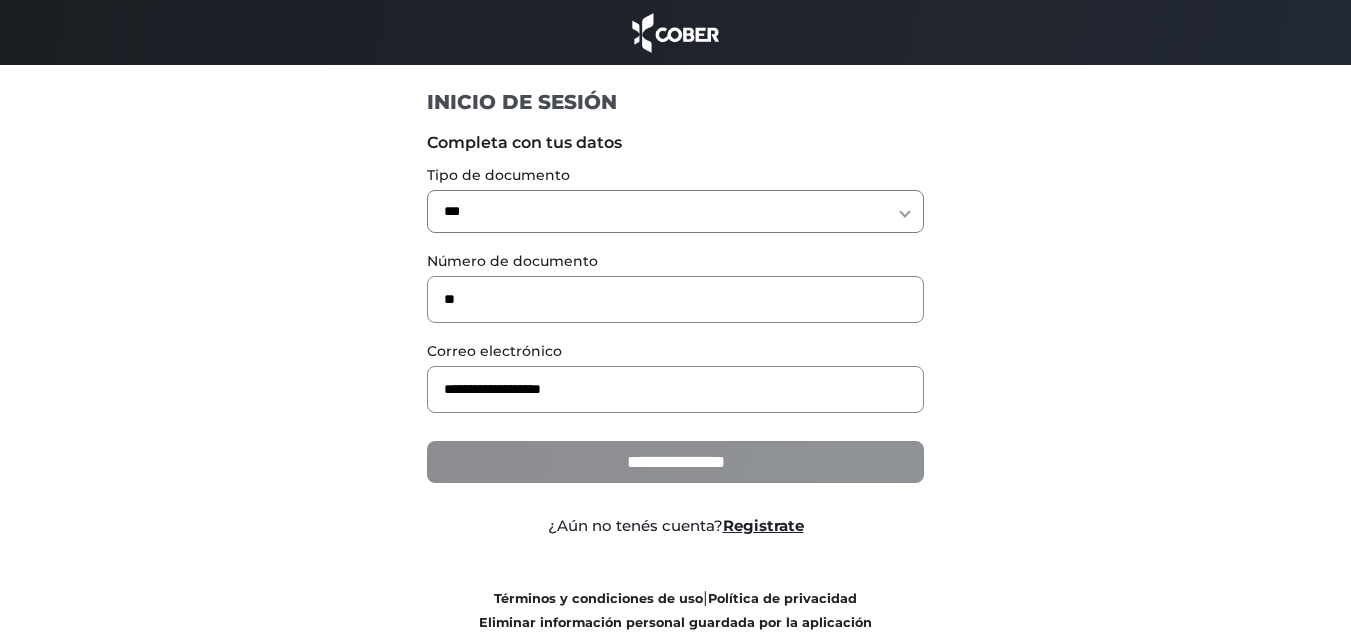 click on "**********" at bounding box center (675, 462) 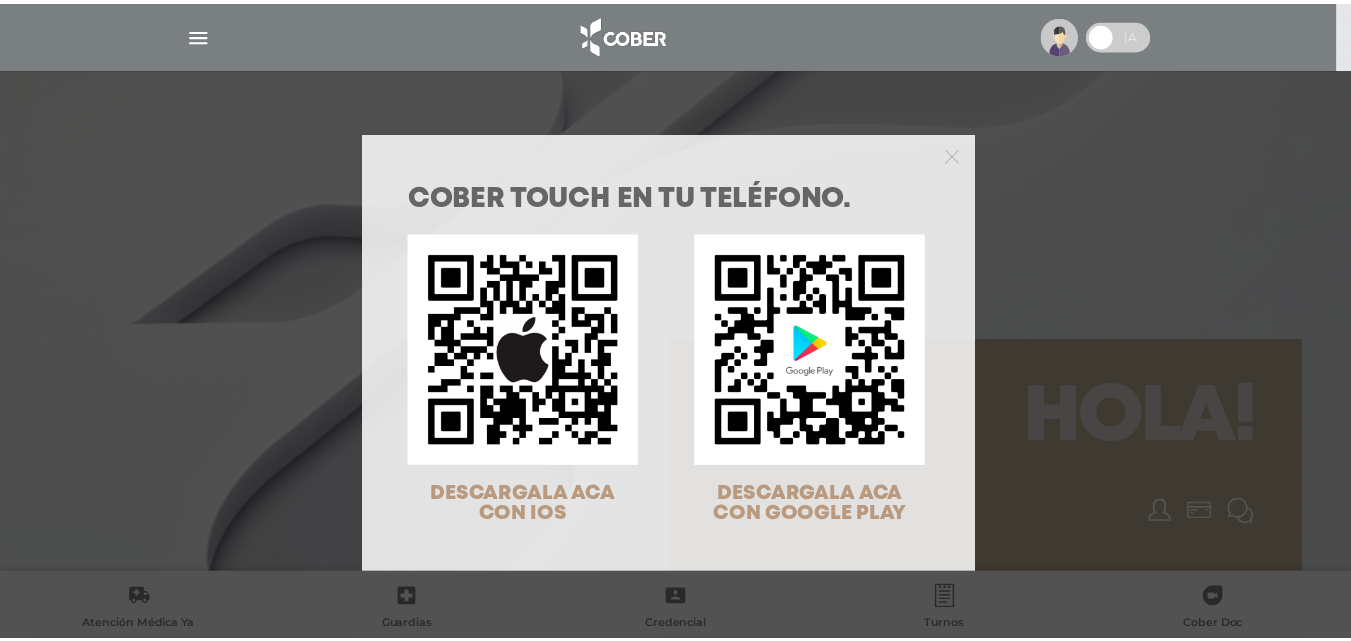 scroll, scrollTop: 0, scrollLeft: 0, axis: both 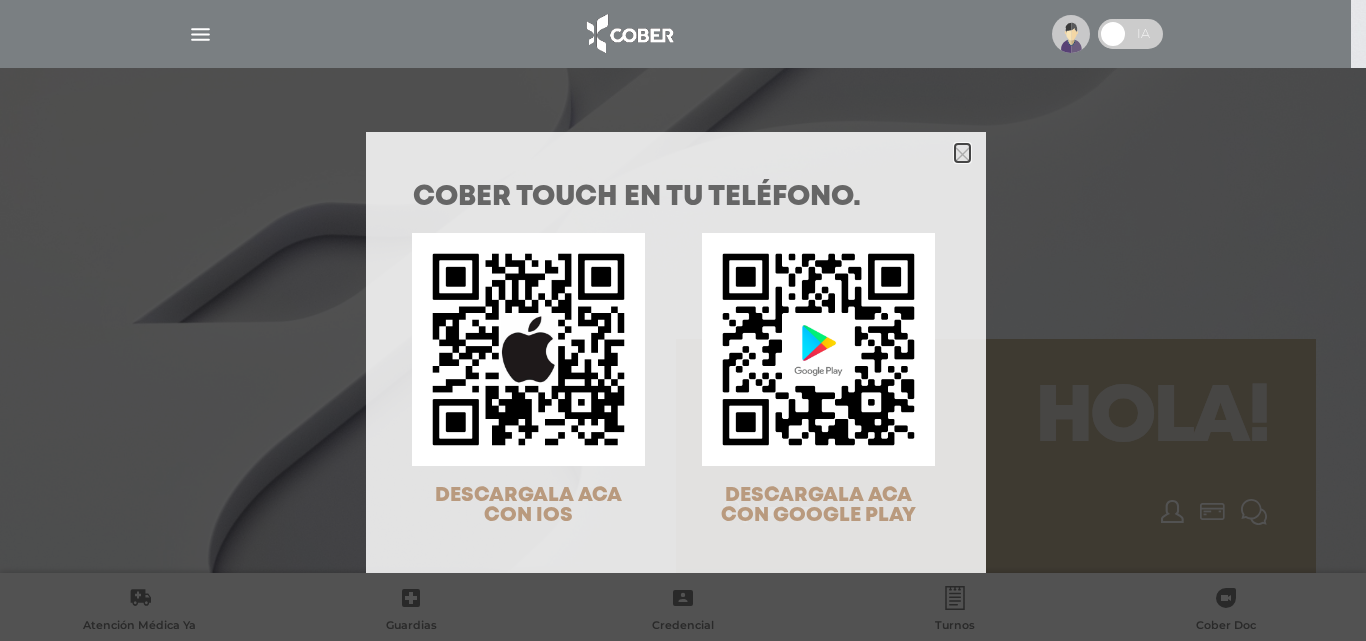 click 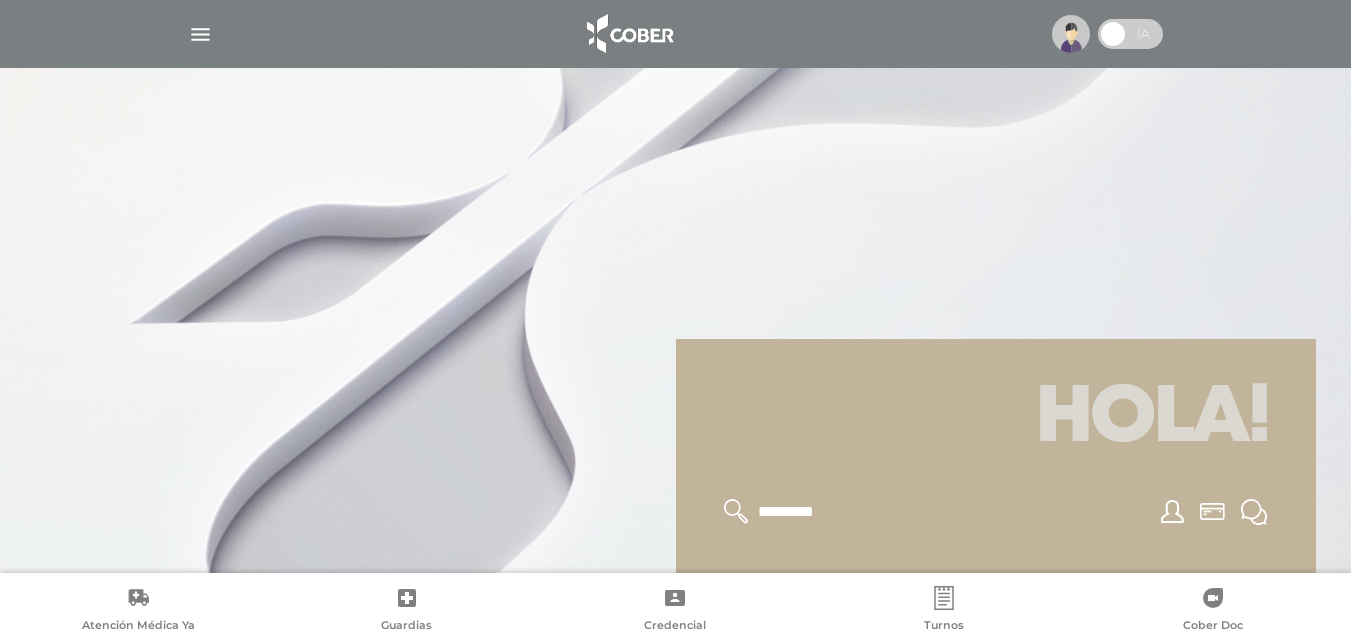click at bounding box center [200, 34] 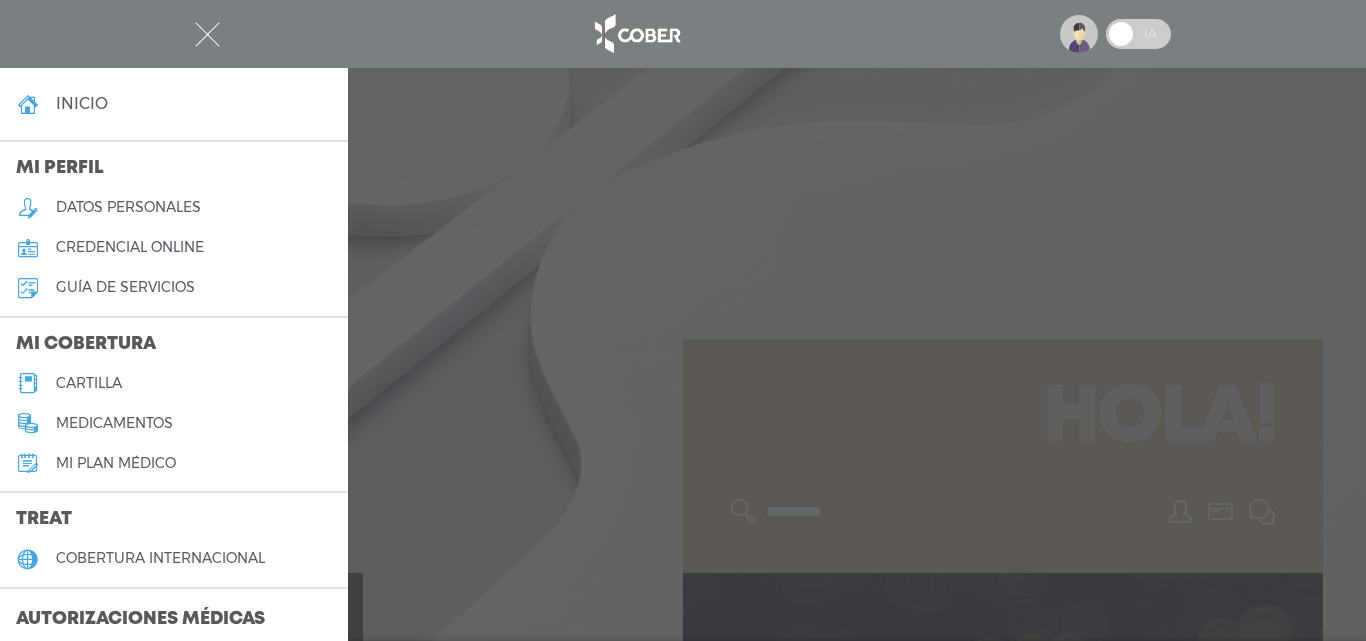 click on "cartilla" at bounding box center [89, 383] 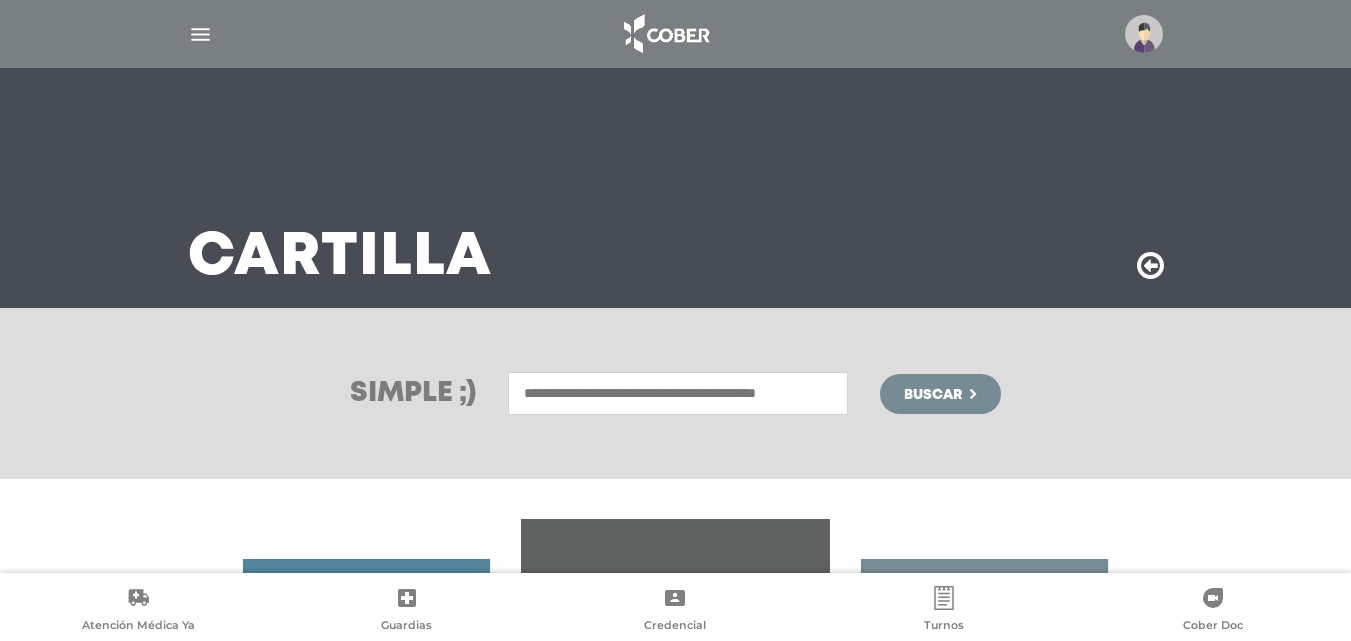 scroll, scrollTop: 0, scrollLeft: 0, axis: both 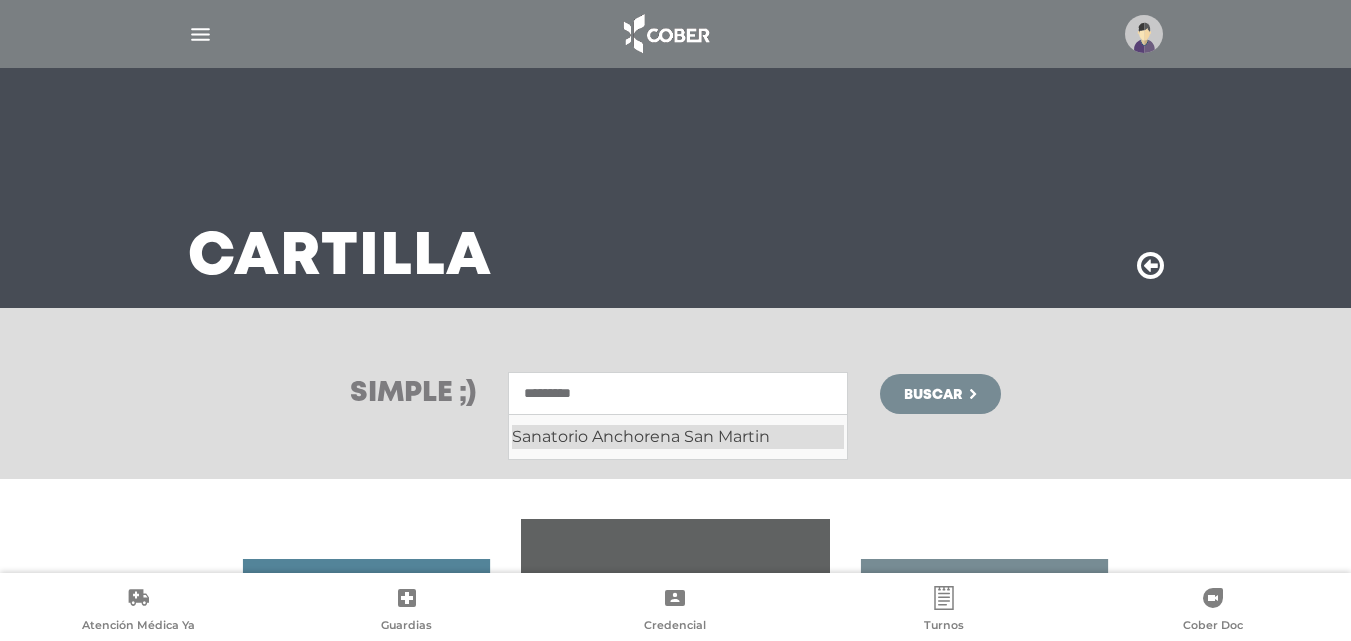 type on "*********" 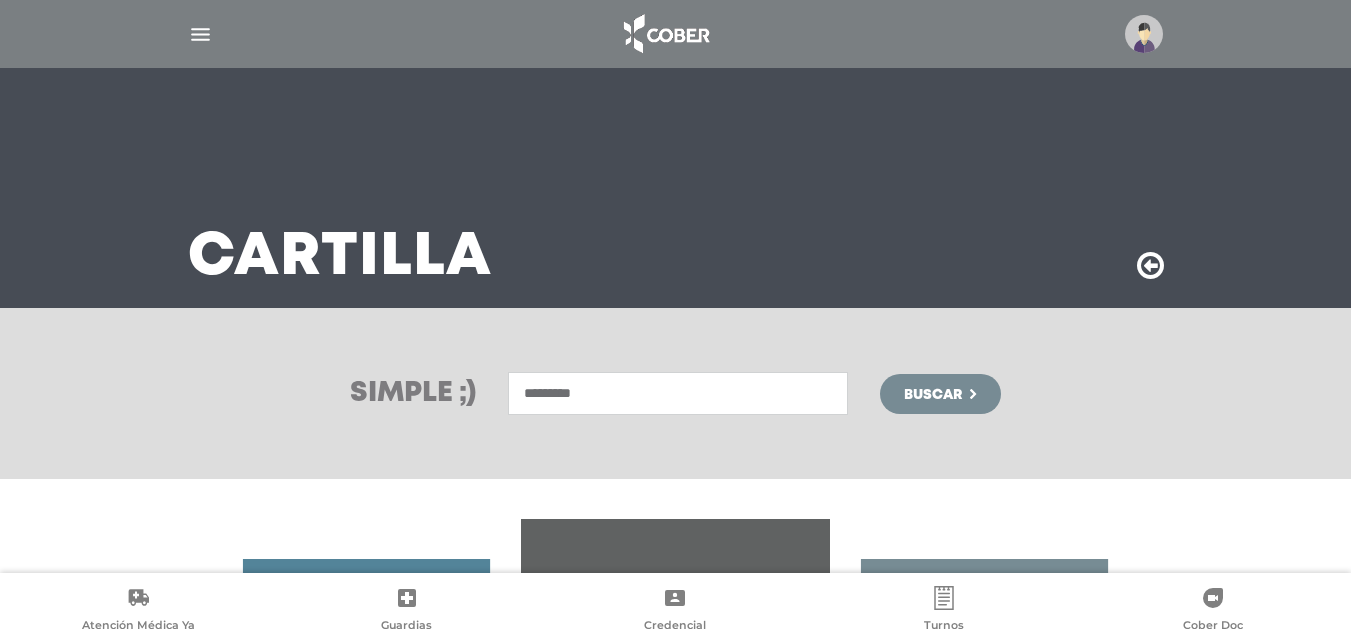 click on "Buscar" at bounding box center [933, 395] 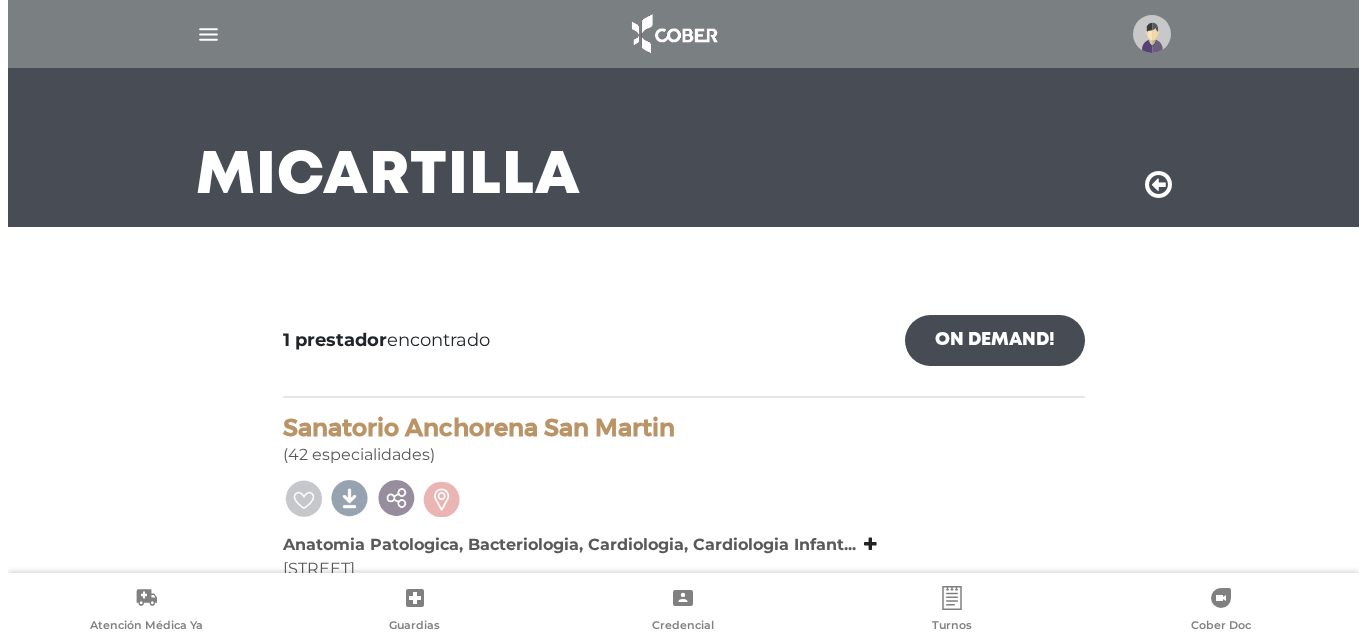 scroll, scrollTop: 0, scrollLeft: 0, axis: both 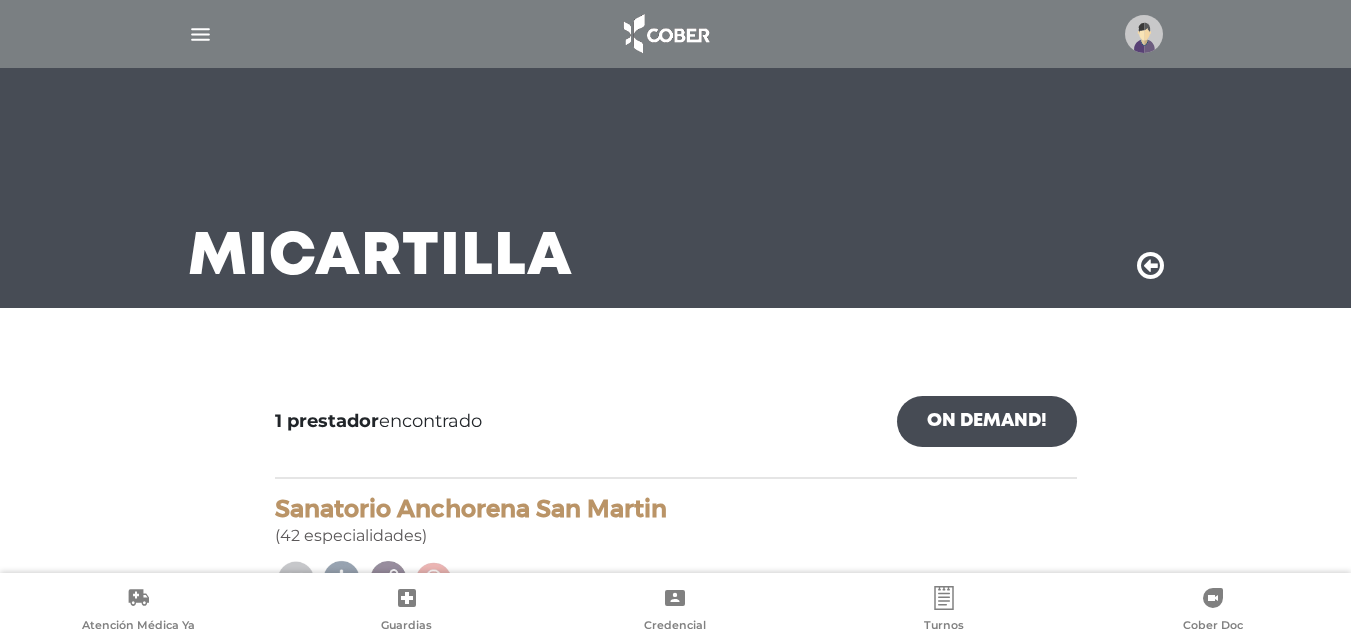 click at bounding box center [1144, 34] 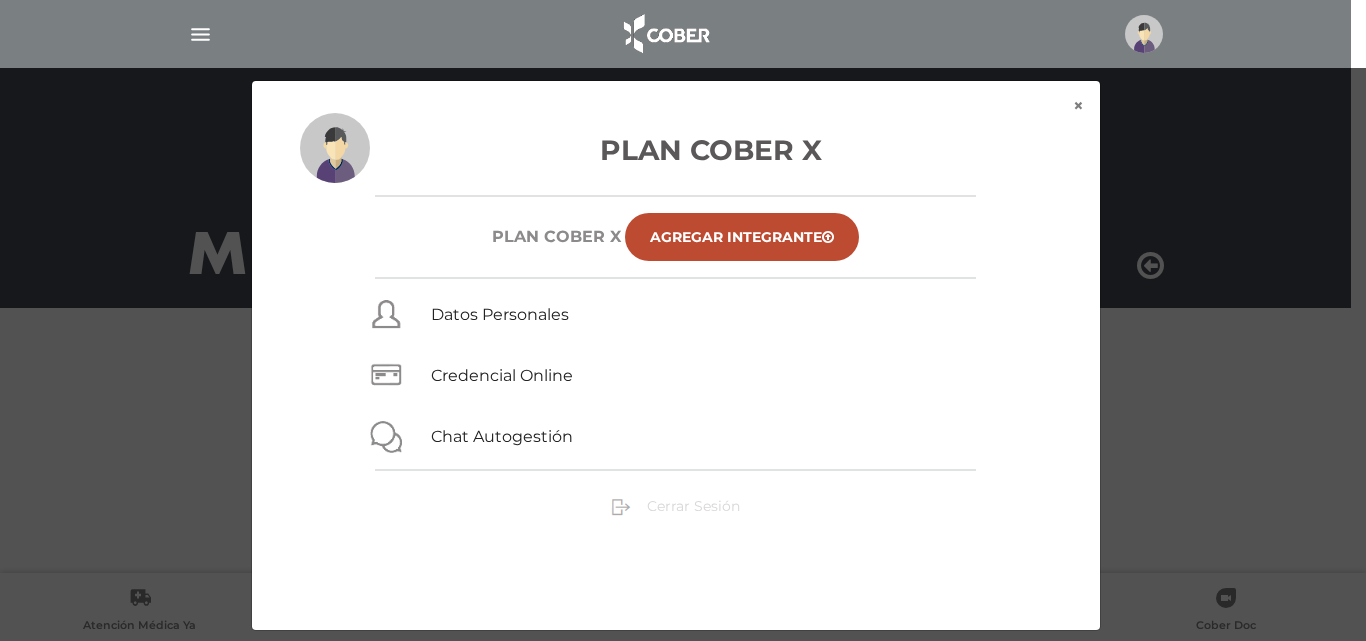 click on "Cerrar Sesión" at bounding box center [693, 506] 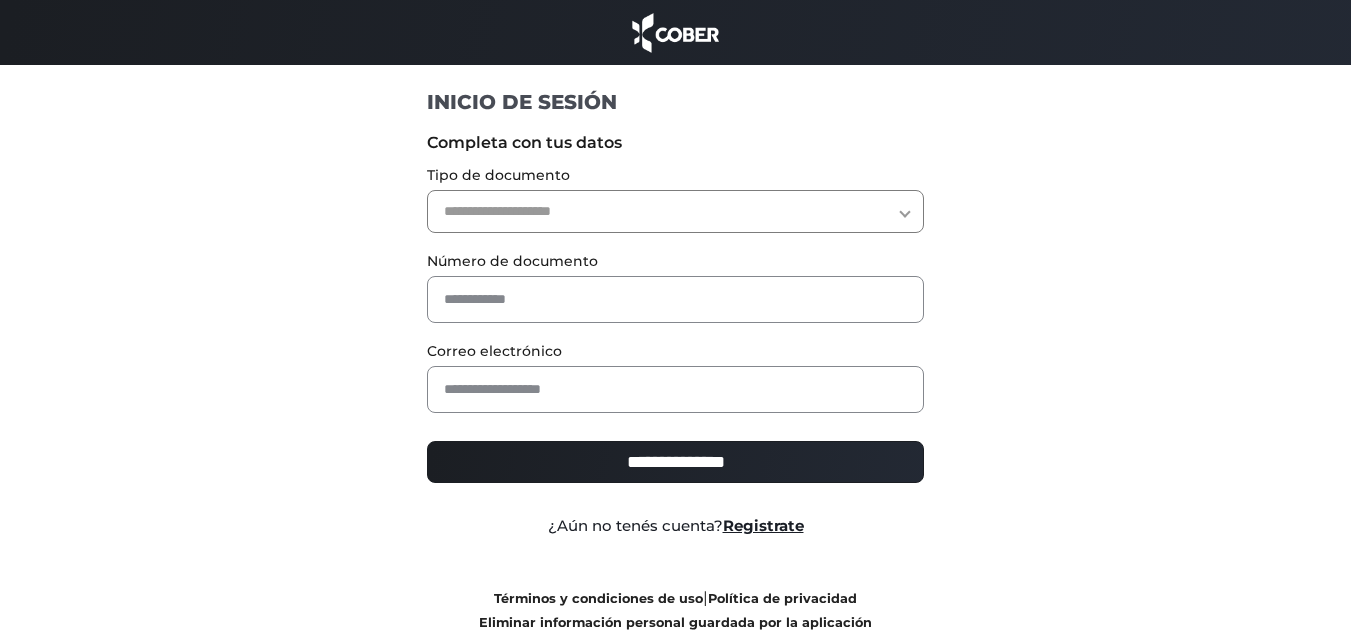 scroll, scrollTop: 0, scrollLeft: 0, axis: both 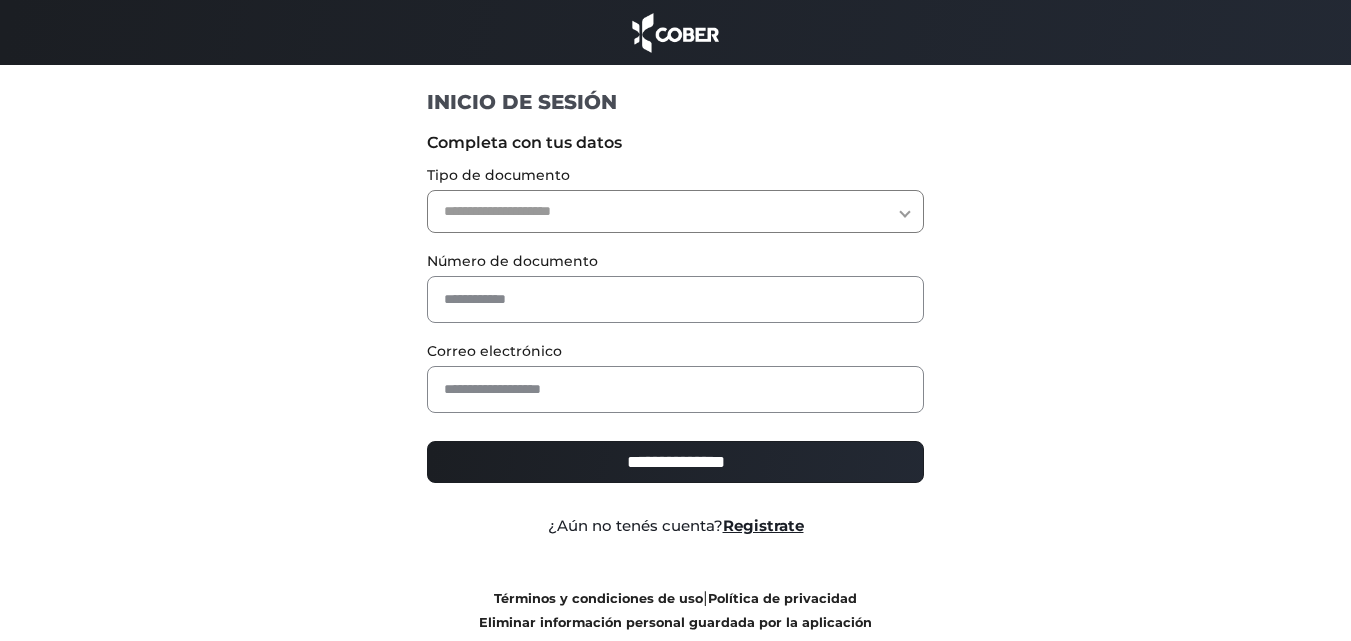 click on "**********" at bounding box center [675, 211] 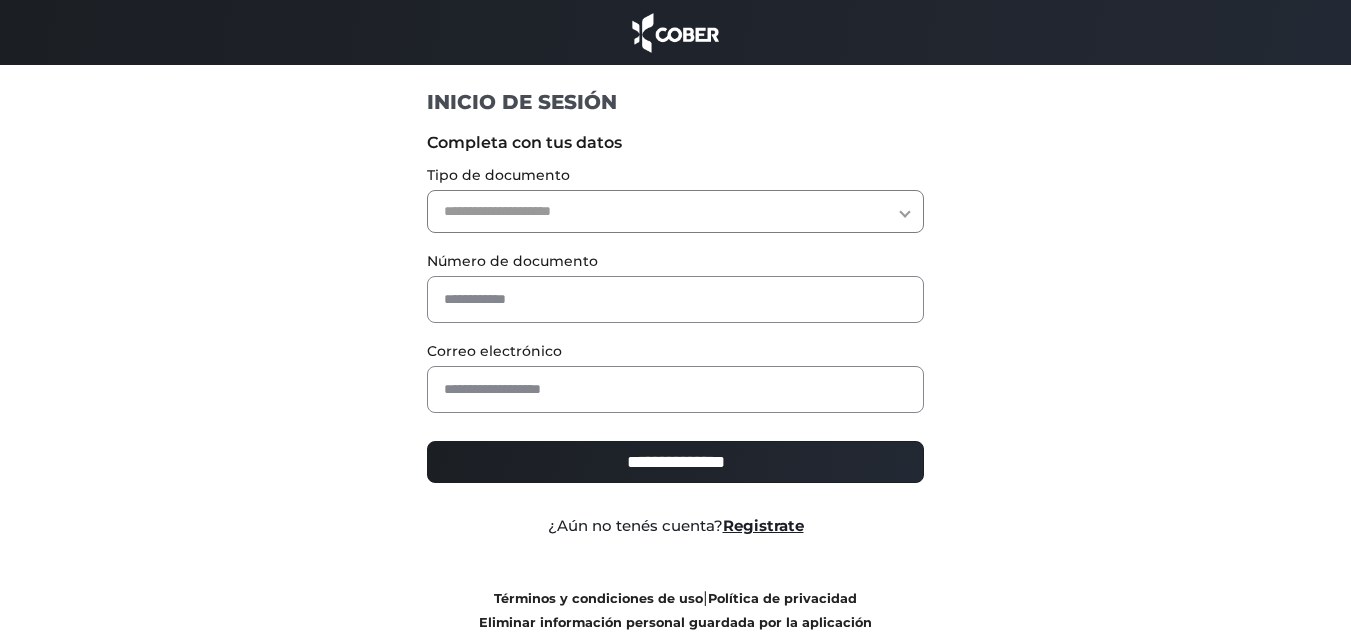 select on "***" 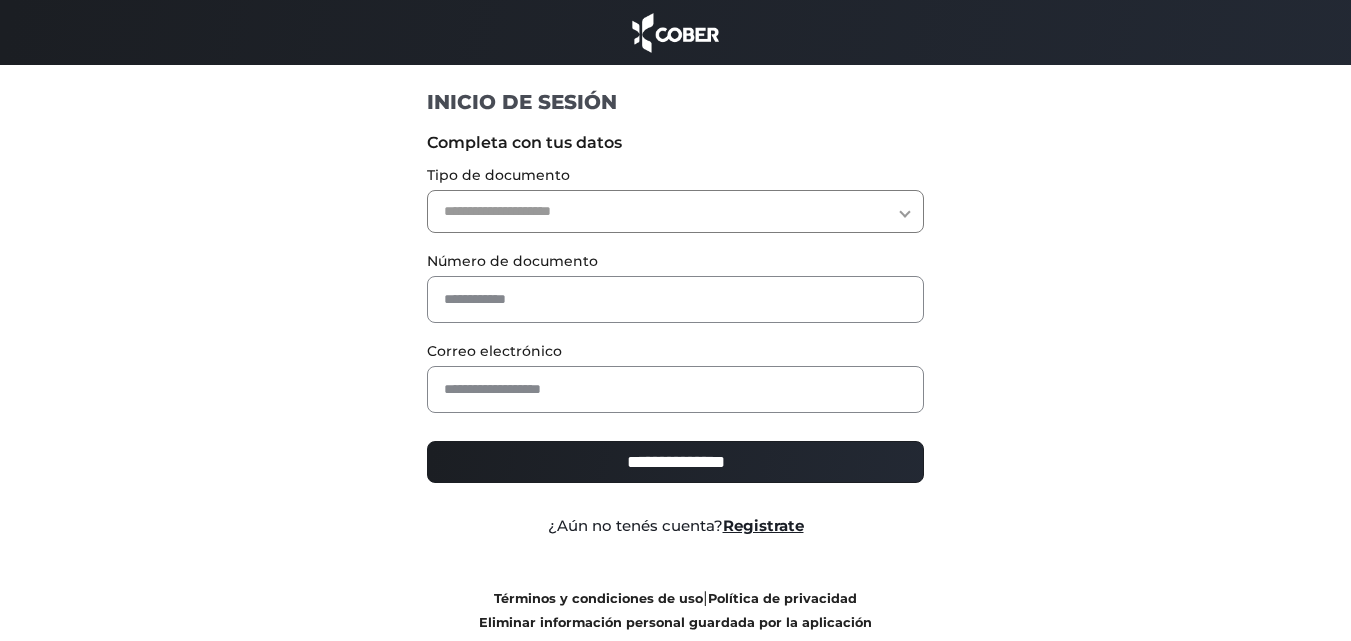 click on "**********" at bounding box center [675, 211] 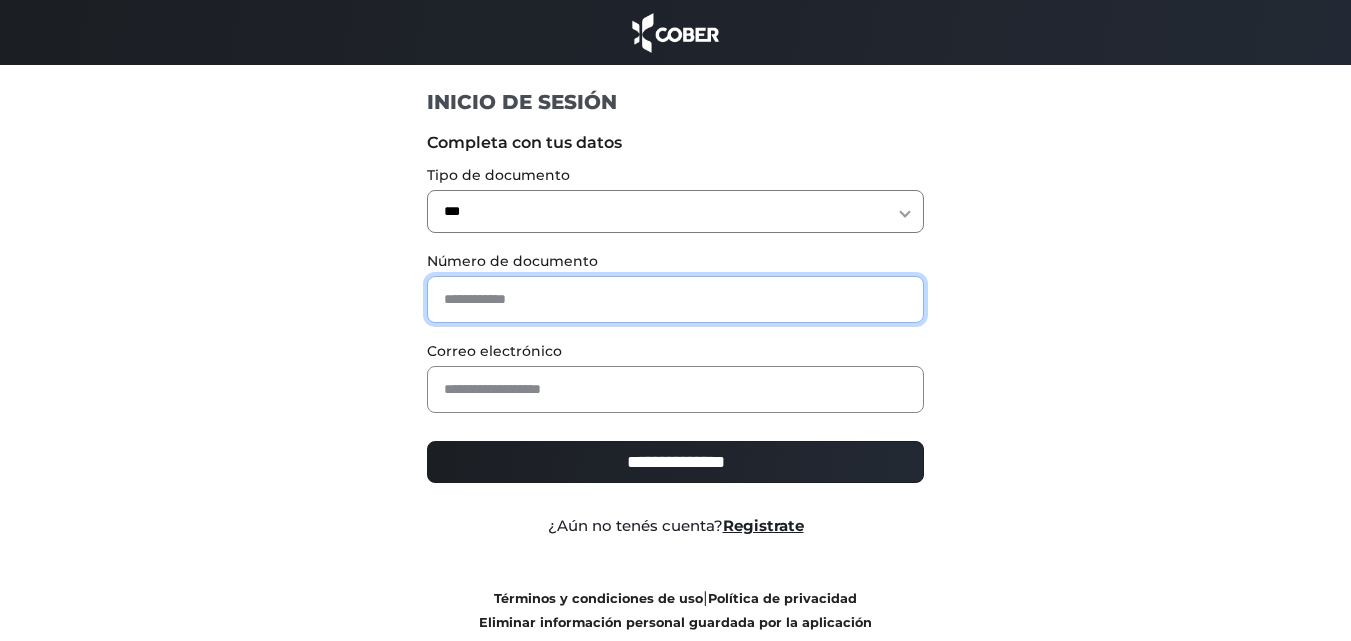 click at bounding box center [675, 299] 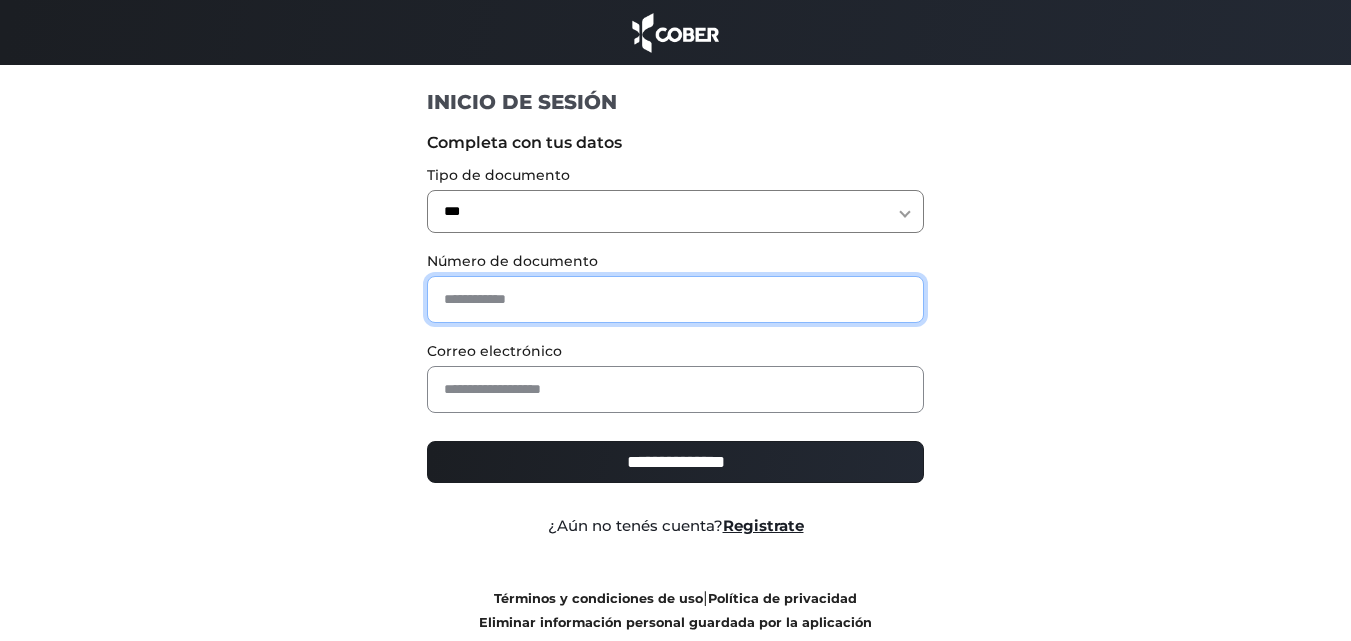 type on "*" 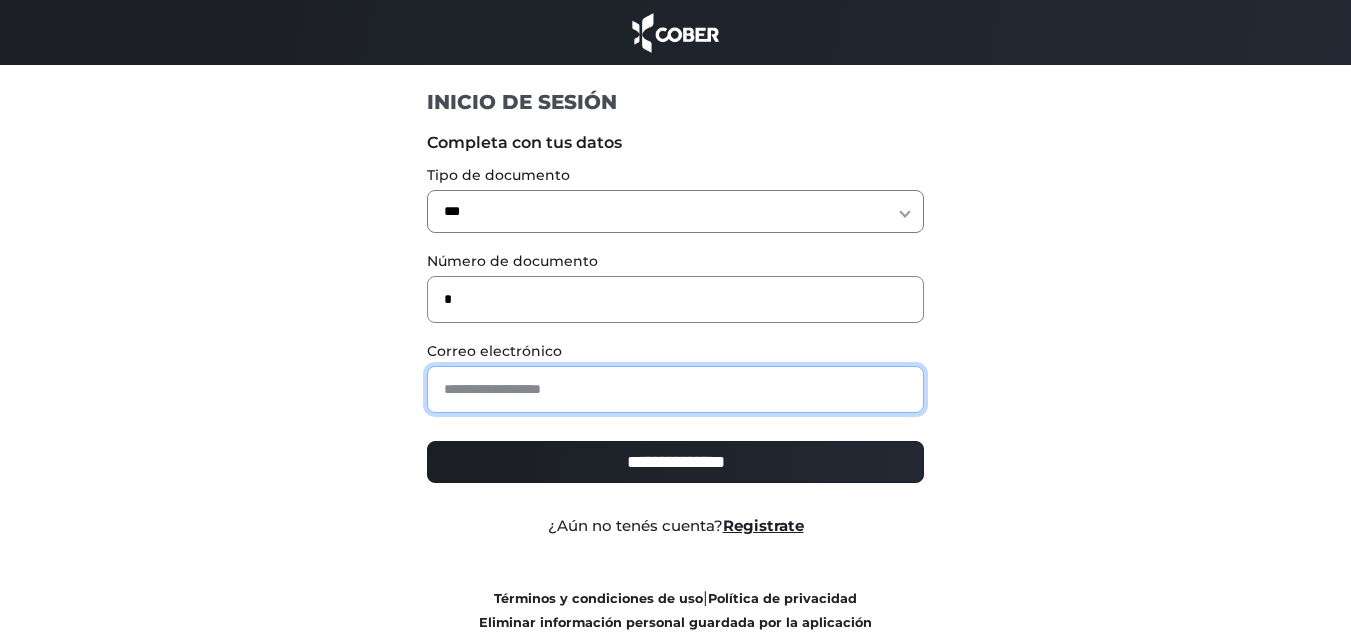click at bounding box center (675, 389) 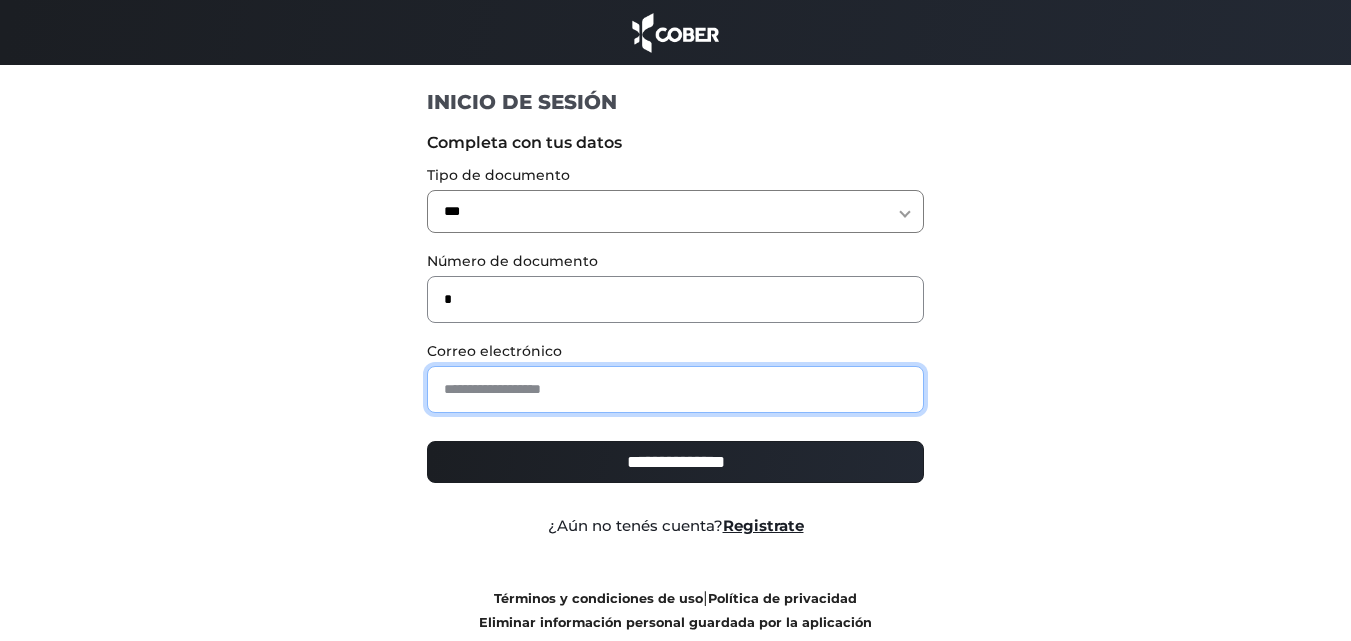 type on "**********" 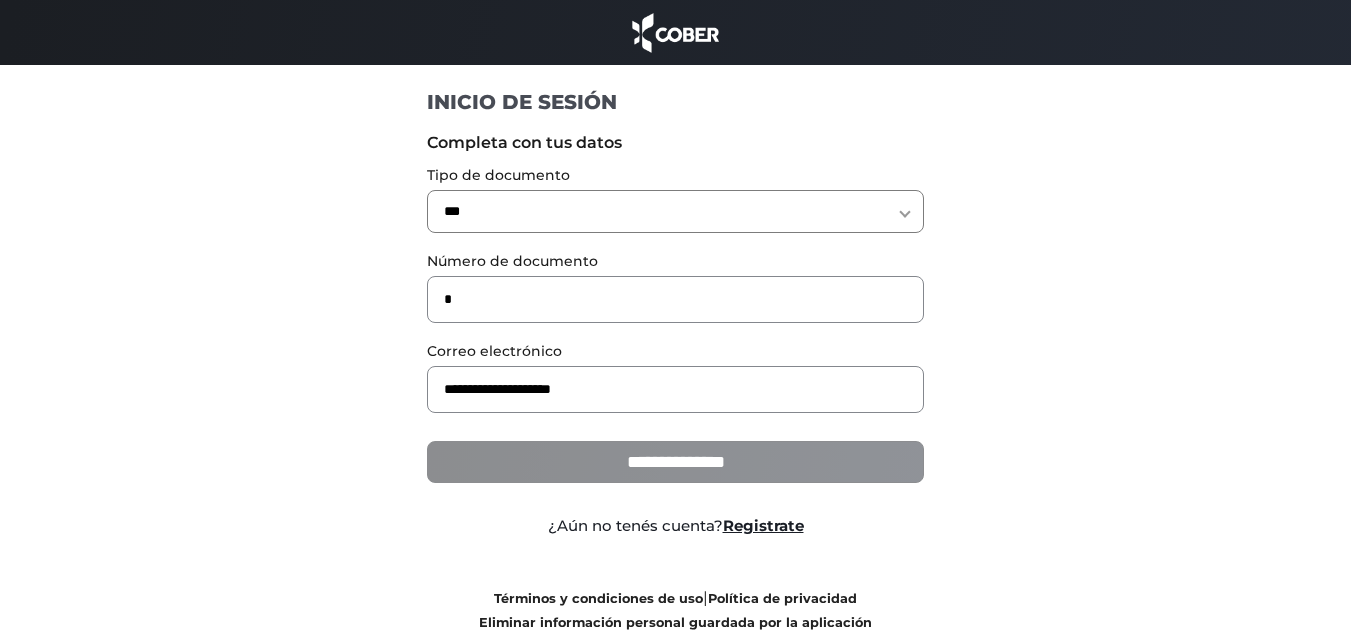 click on "**********" at bounding box center (675, 462) 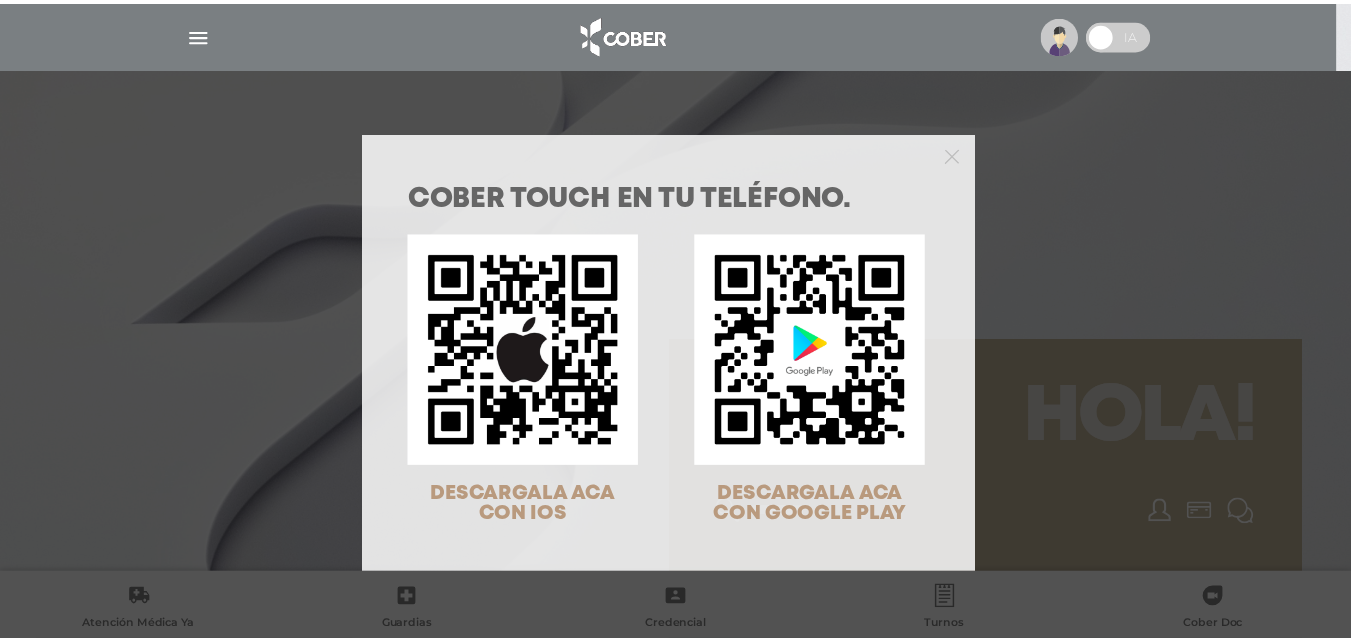 scroll, scrollTop: 0, scrollLeft: 0, axis: both 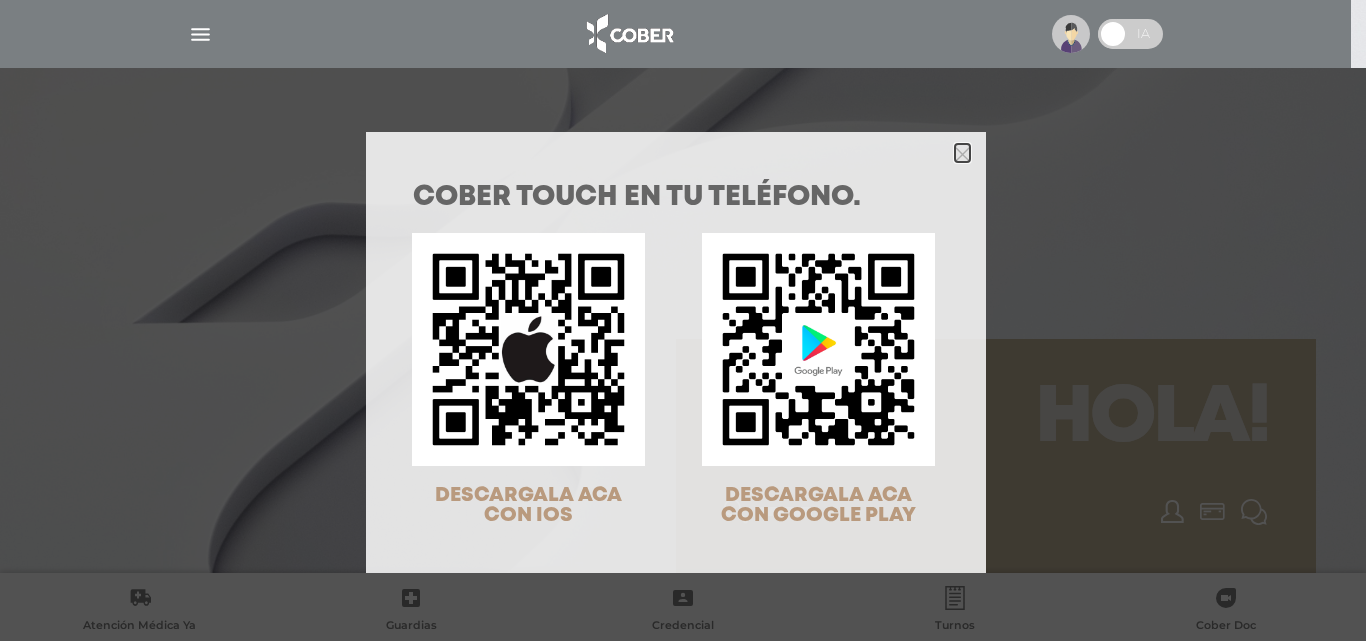 click 